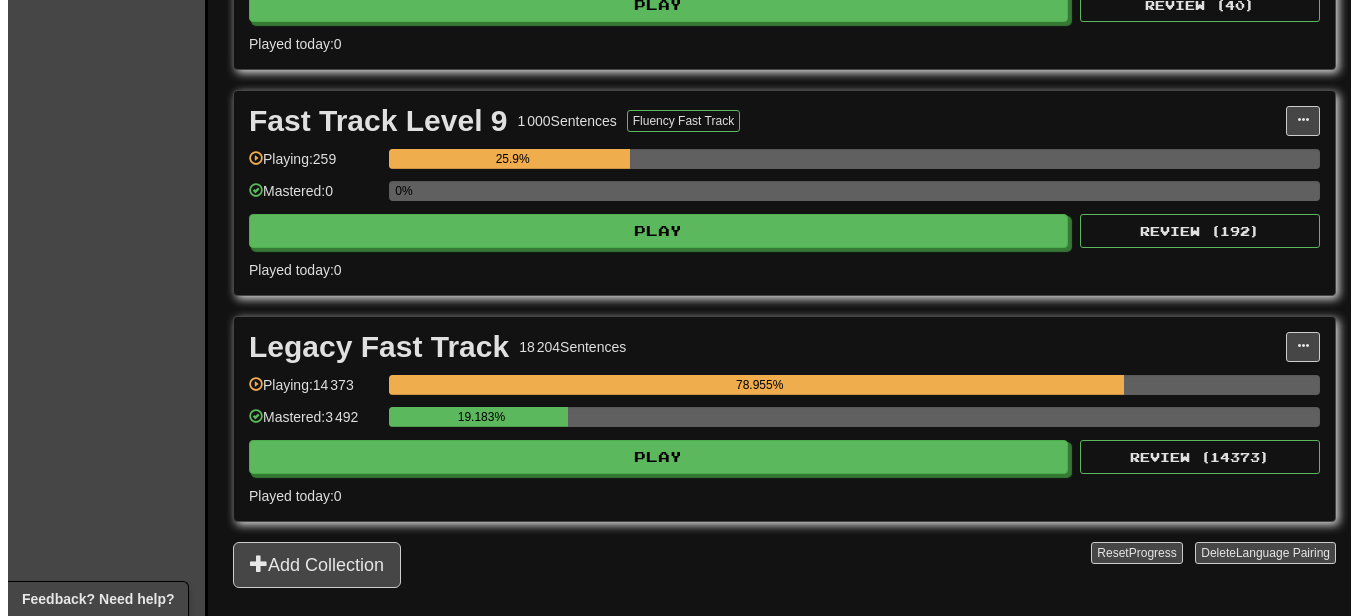 scroll, scrollTop: 2200, scrollLeft: 0, axis: vertical 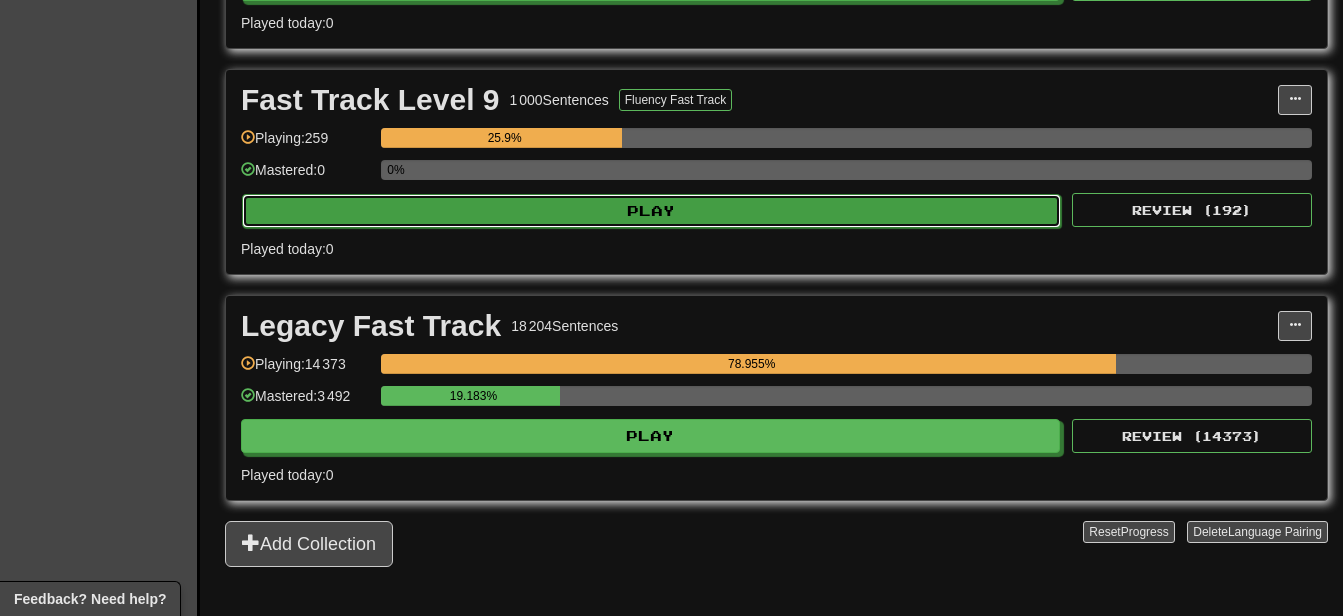 click on "Play" at bounding box center [651, 211] 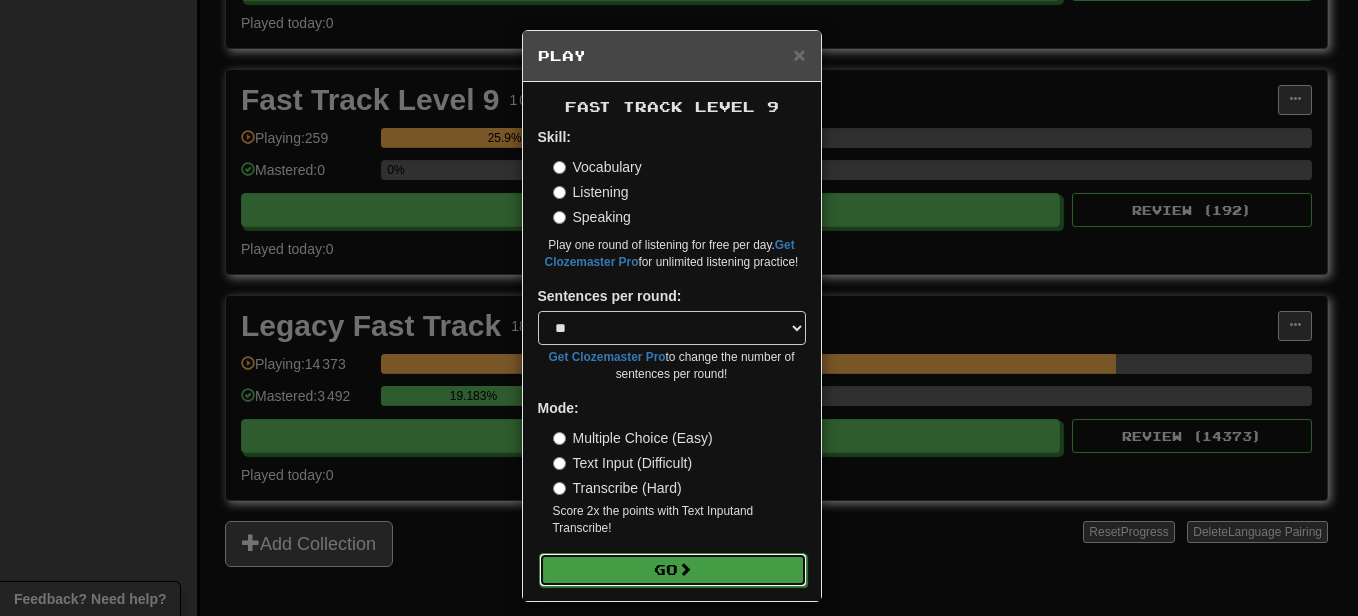 click on "Go" at bounding box center [673, 570] 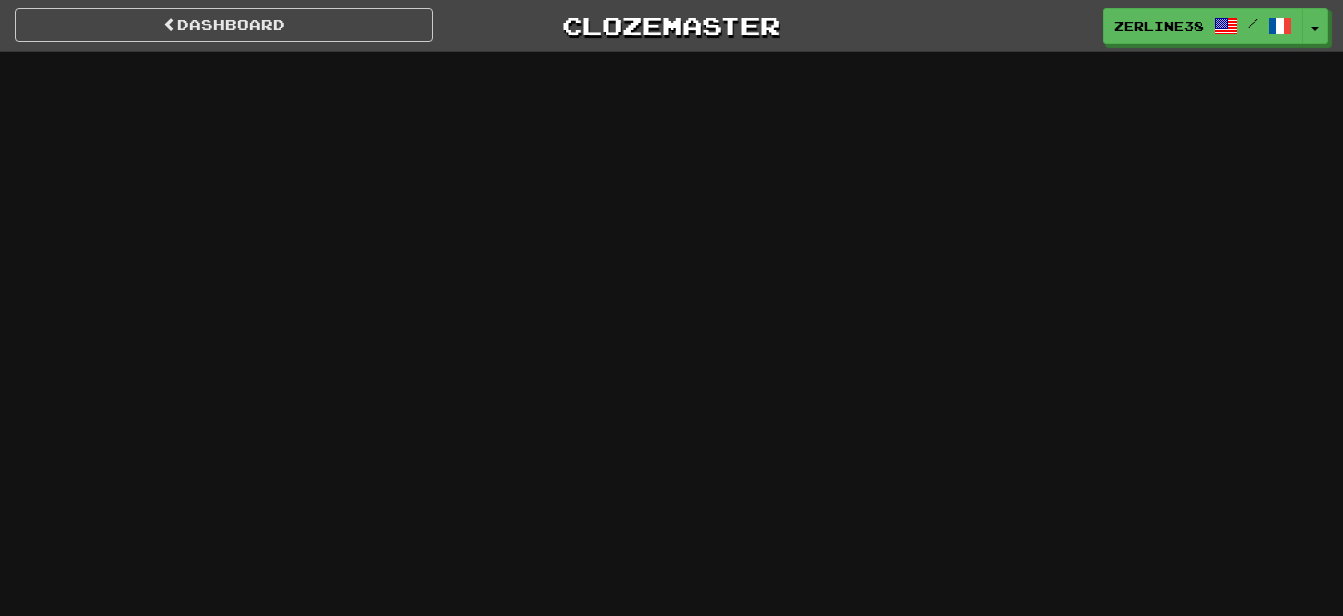scroll, scrollTop: 0, scrollLeft: 0, axis: both 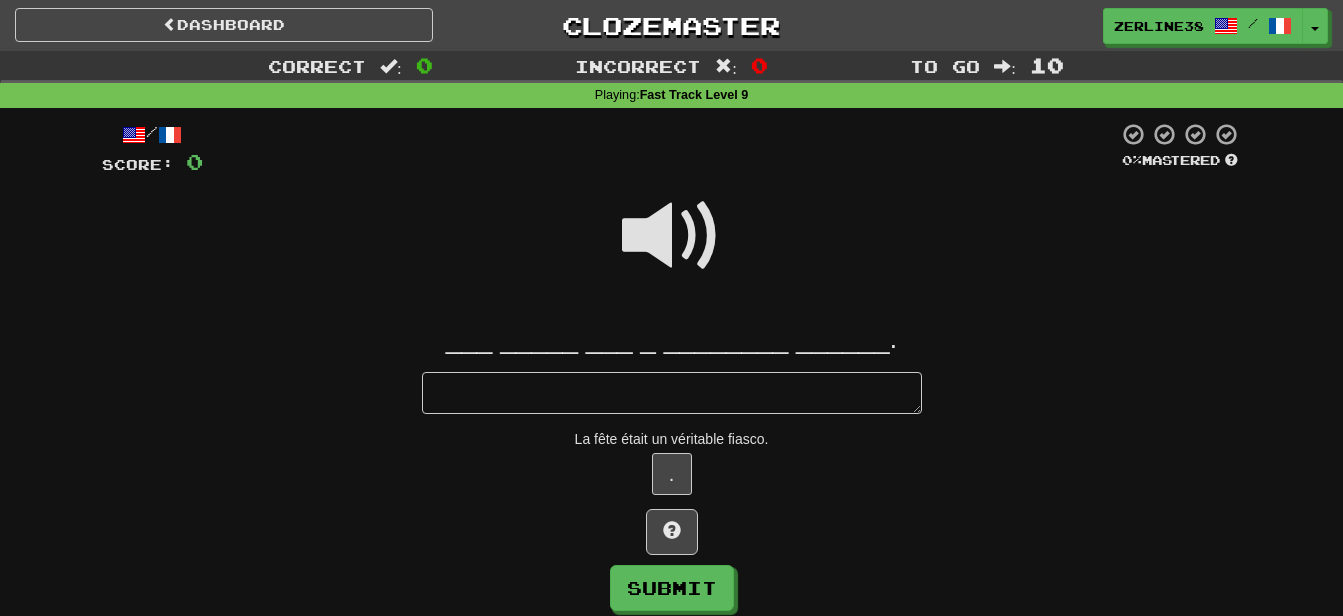 type on "*" 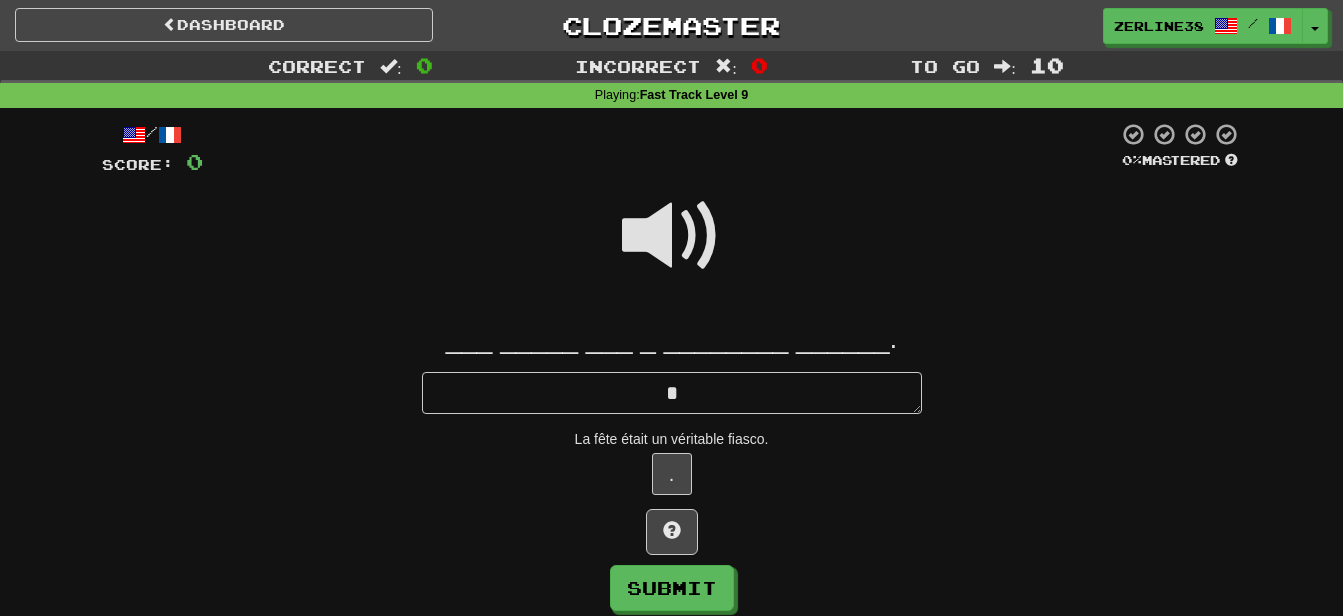 type on "*" 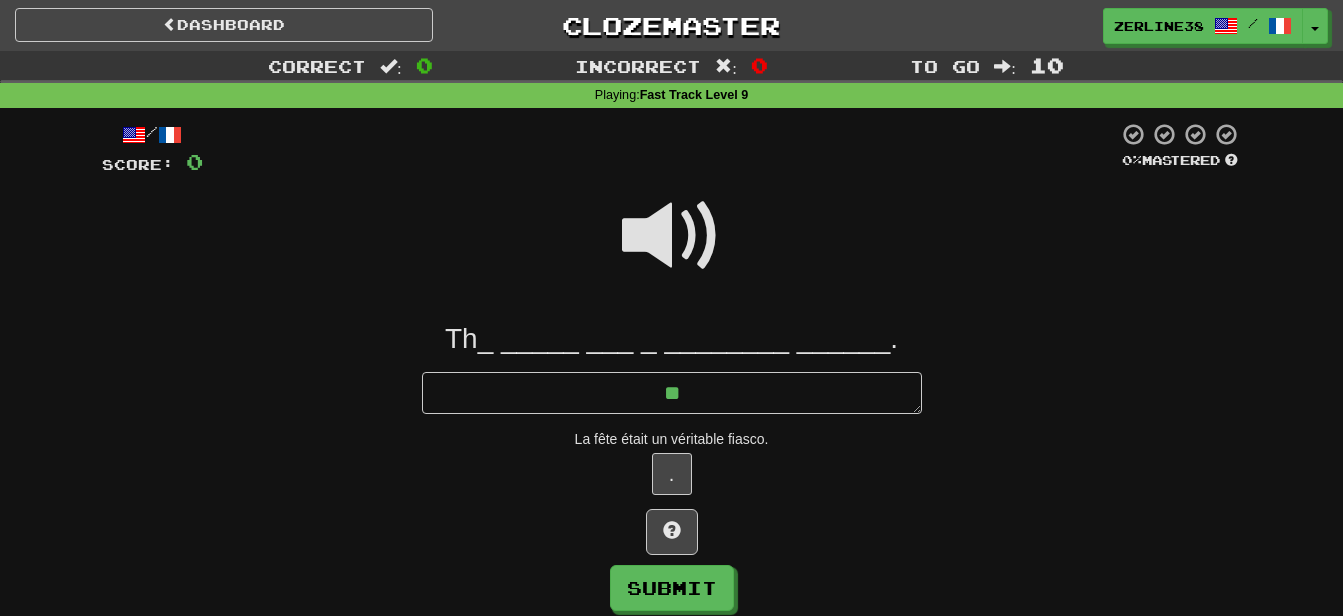 type on "*" 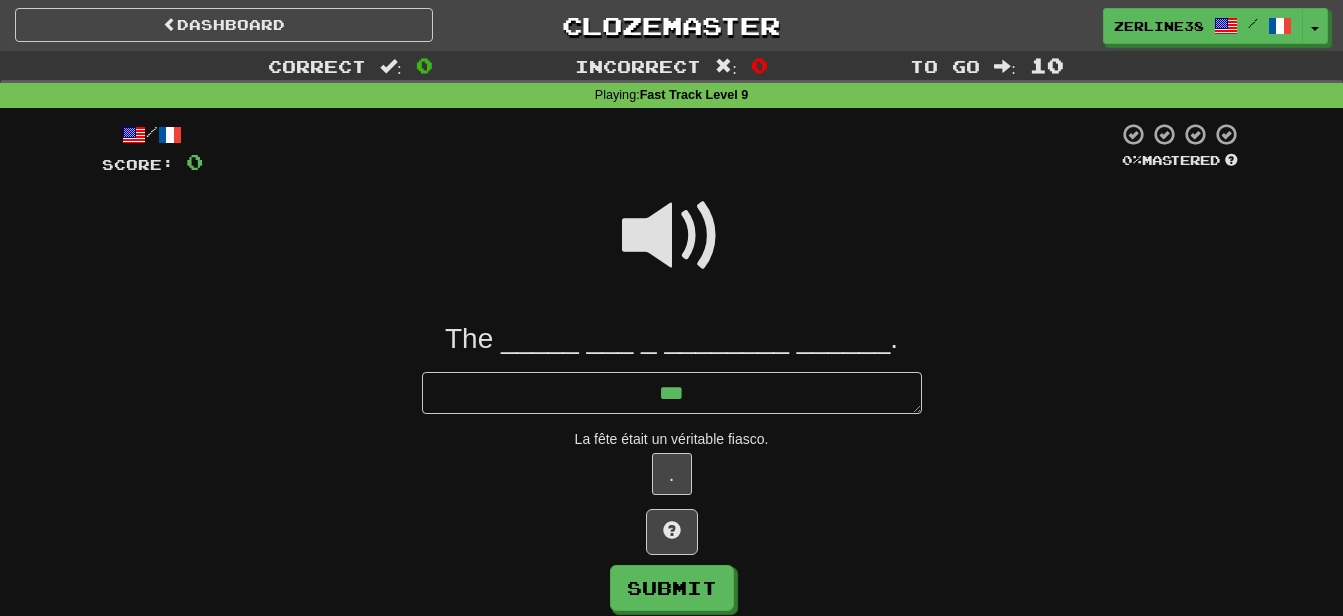 type on "***" 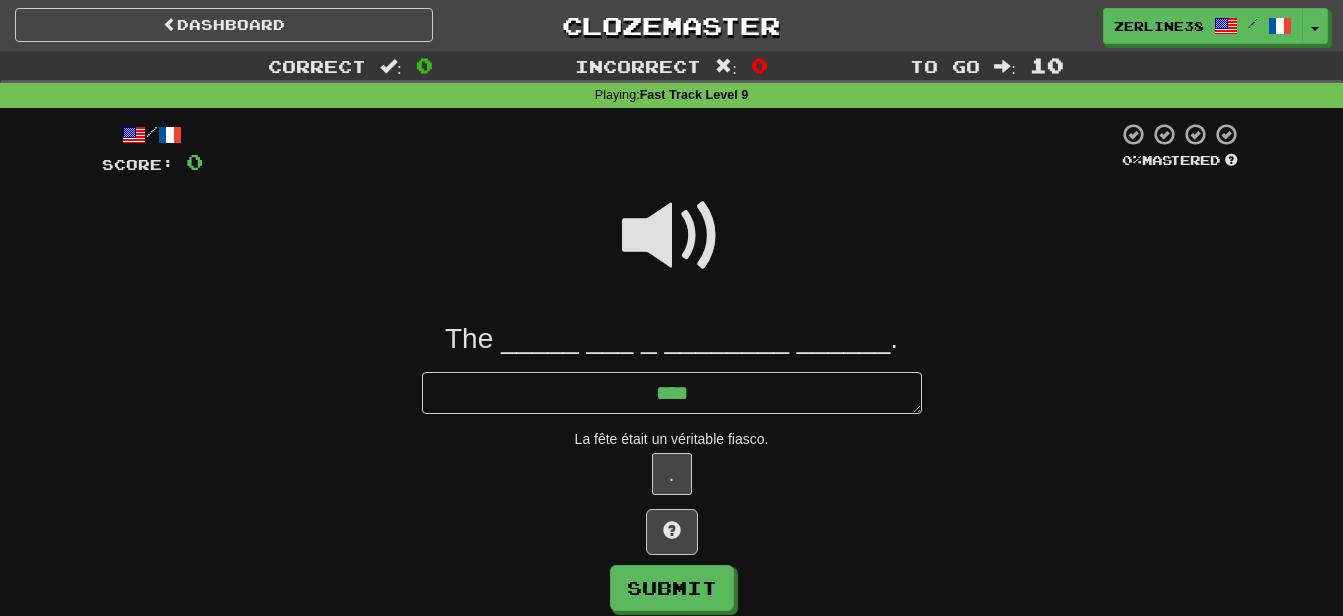 type on "*" 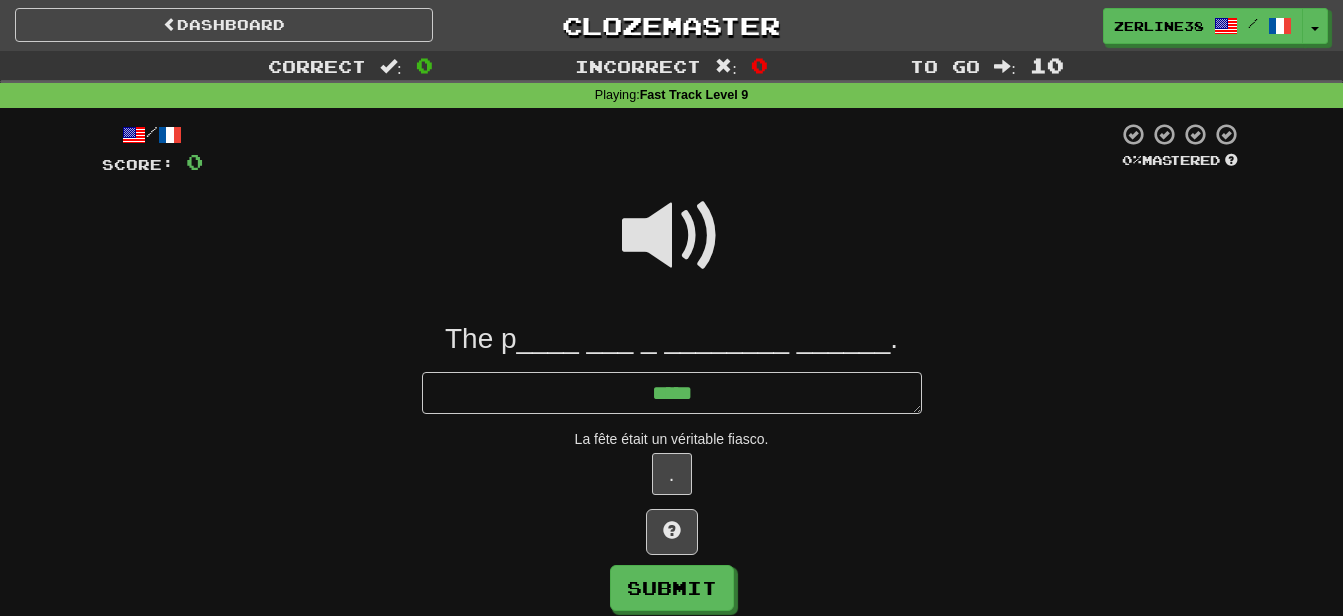 type on "*" 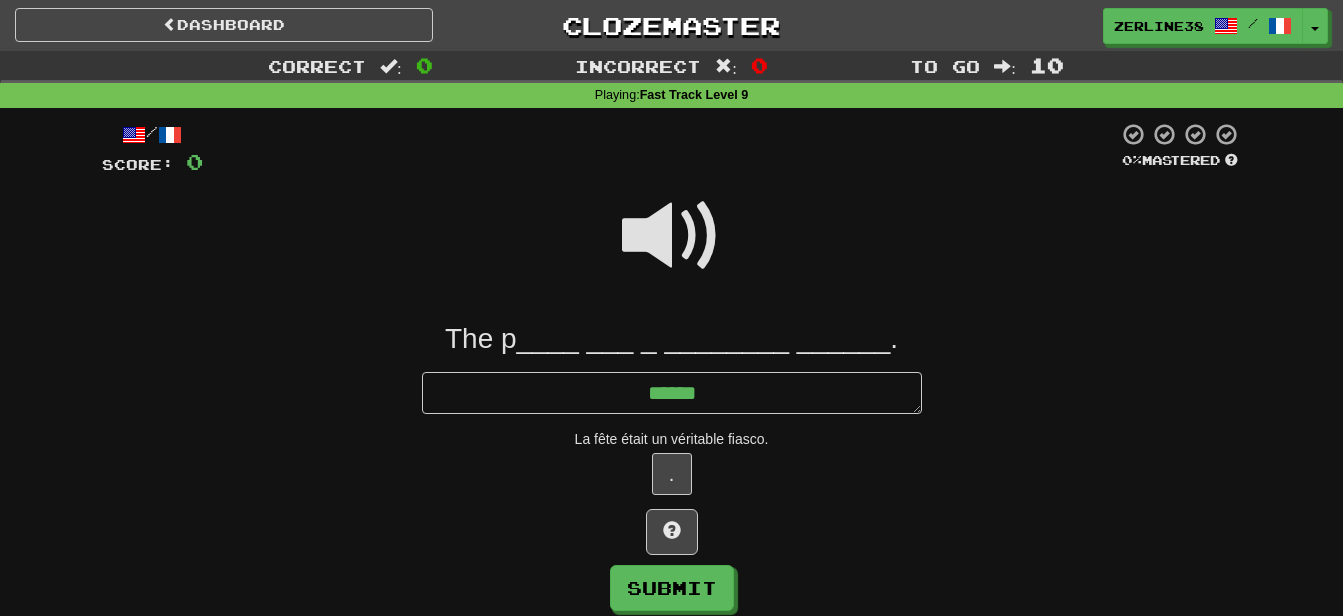type on "*" 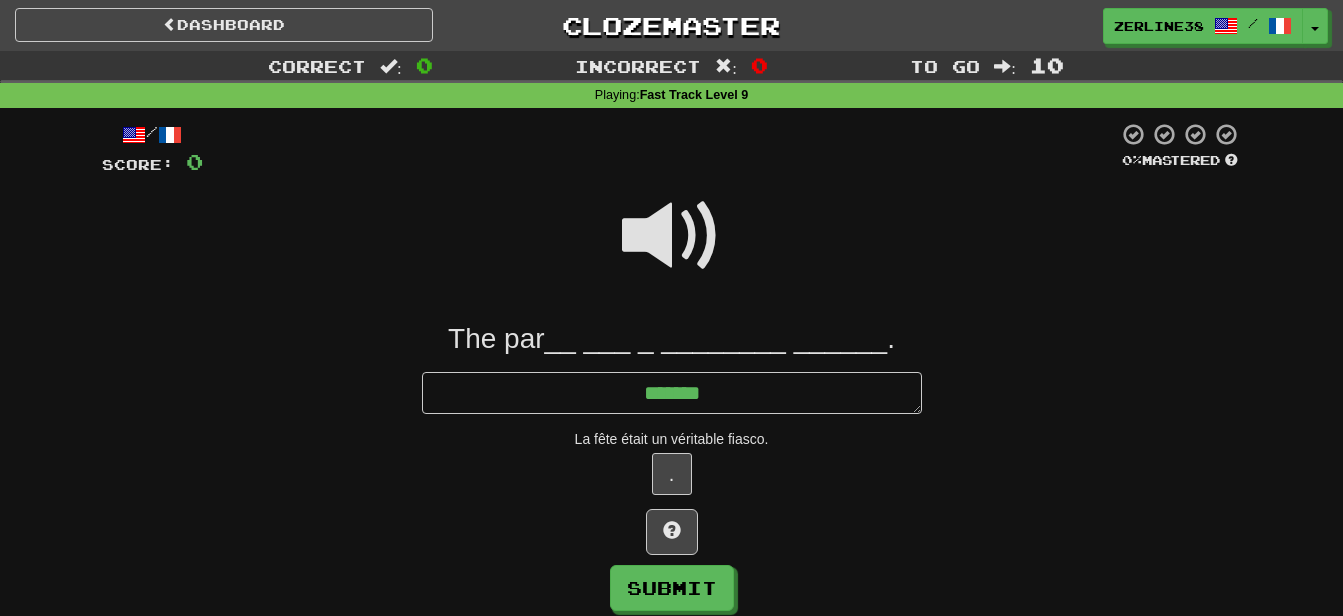 type on "*" 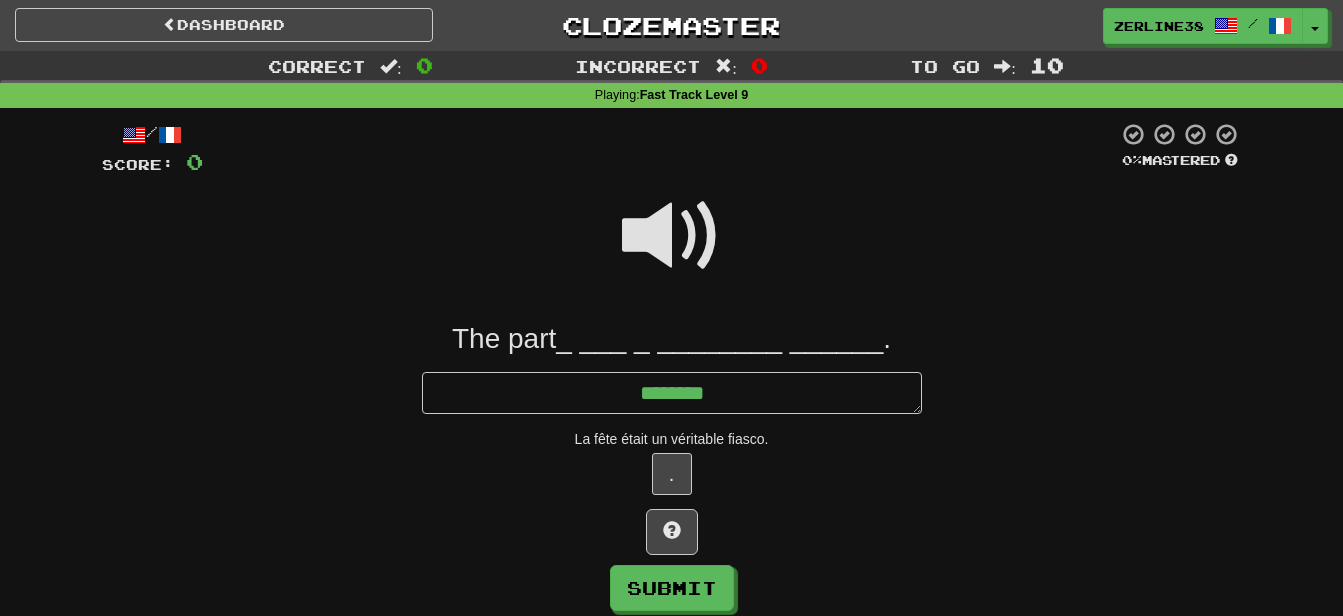 type on "*" 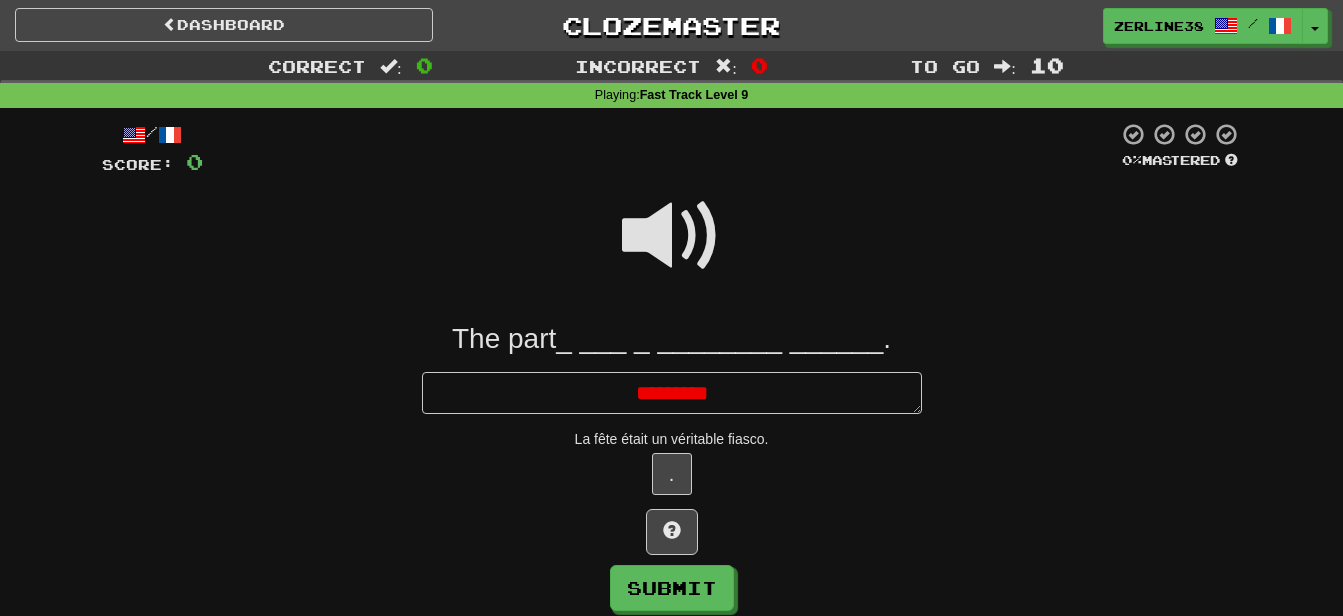 type on "*" 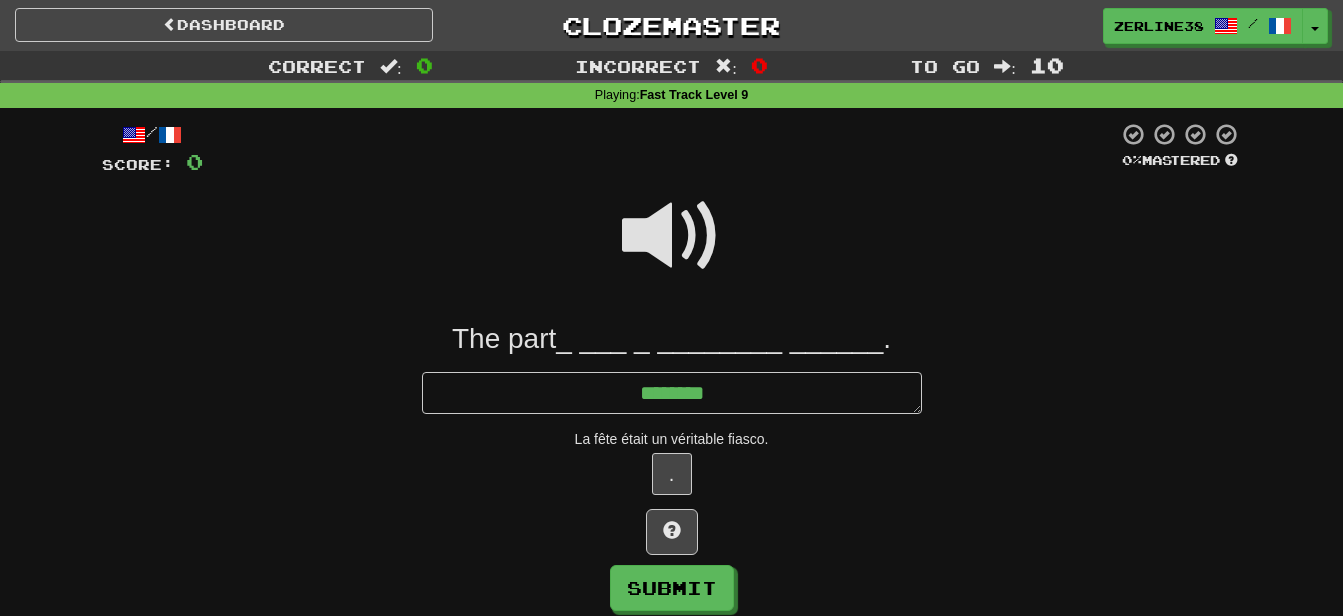 type on "*" 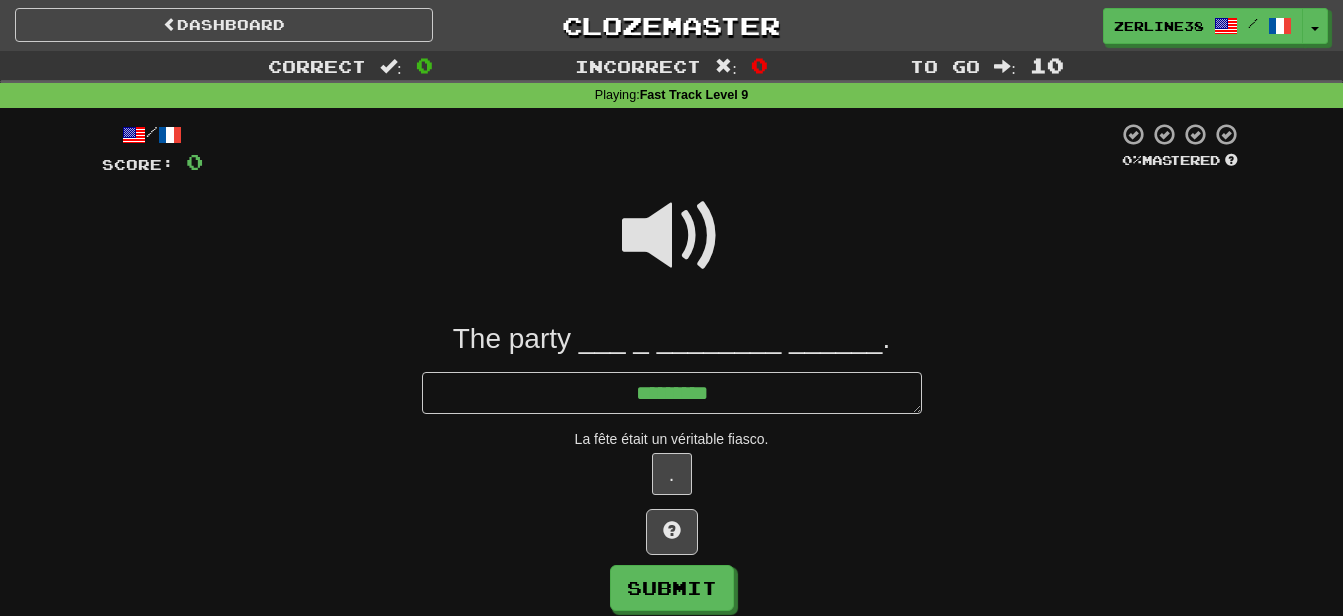 type on "*" 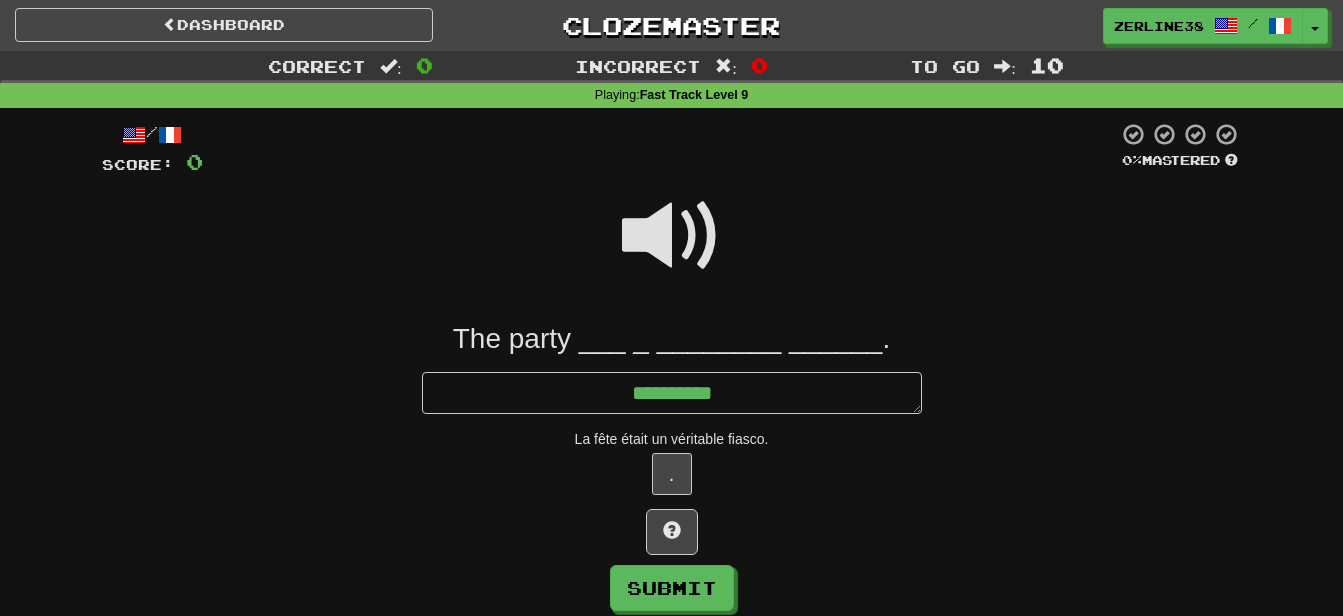 type on "*" 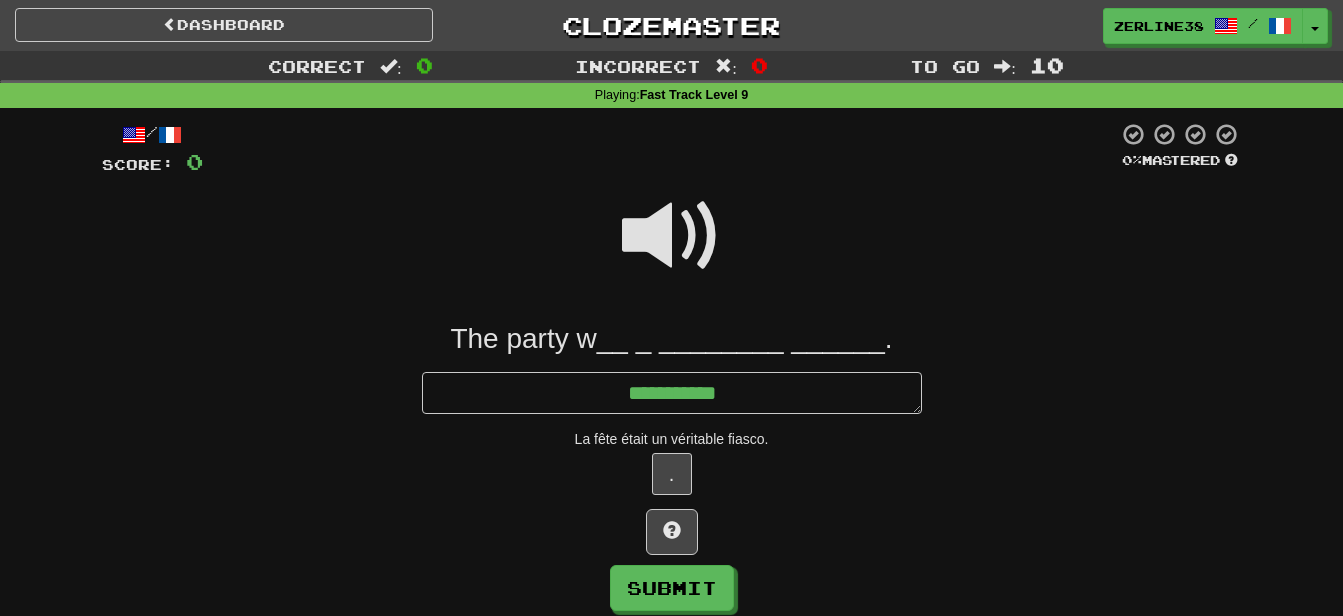 type on "*" 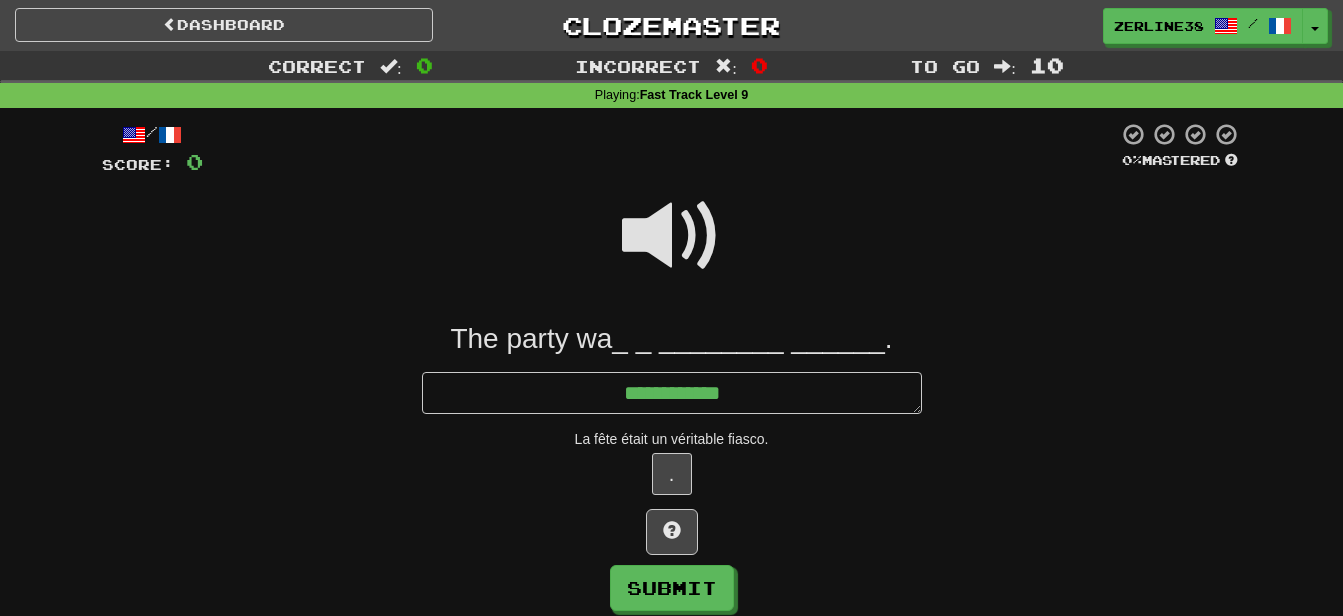 type on "*" 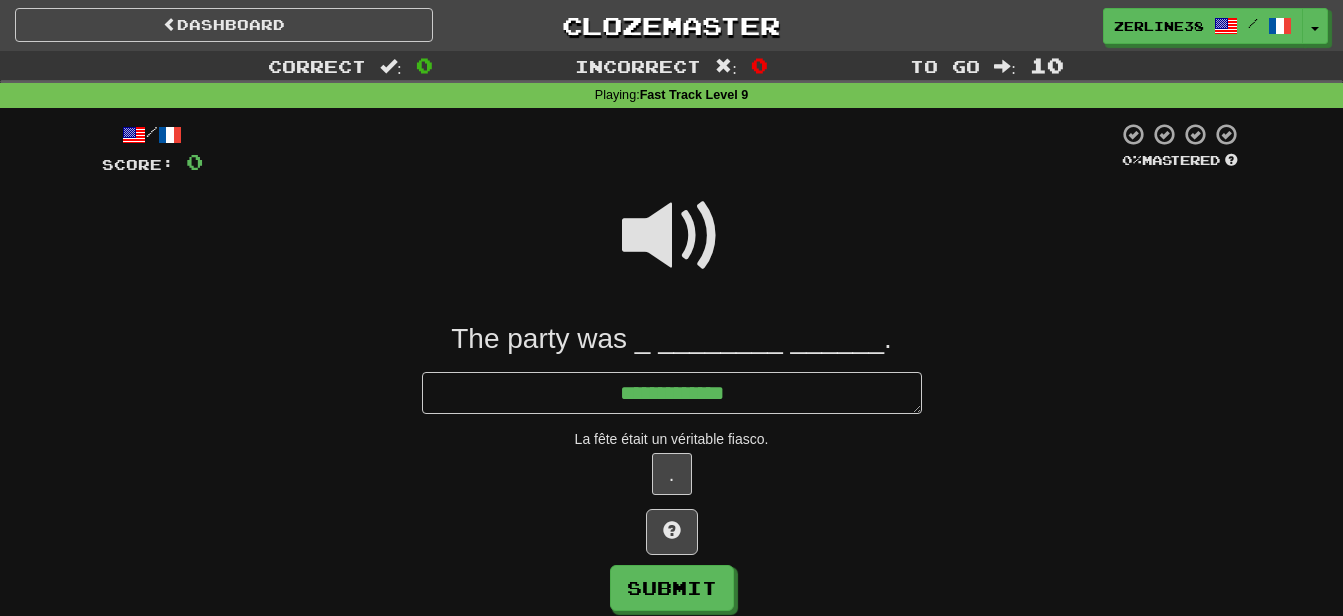 type on "*" 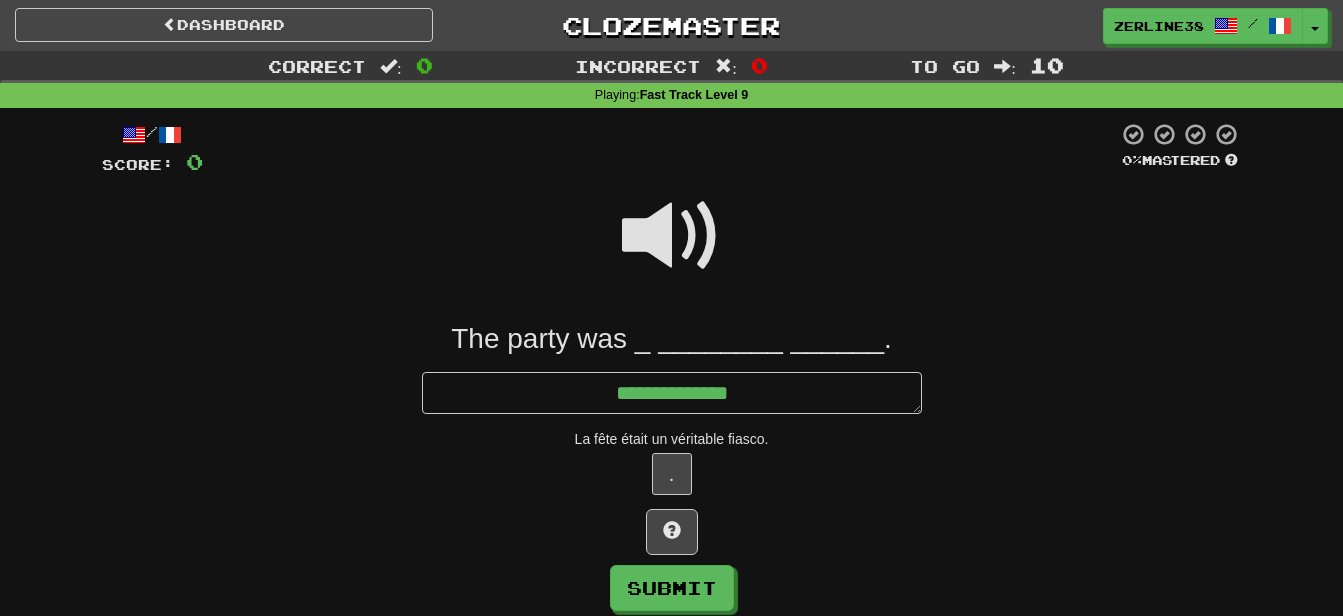 type on "*" 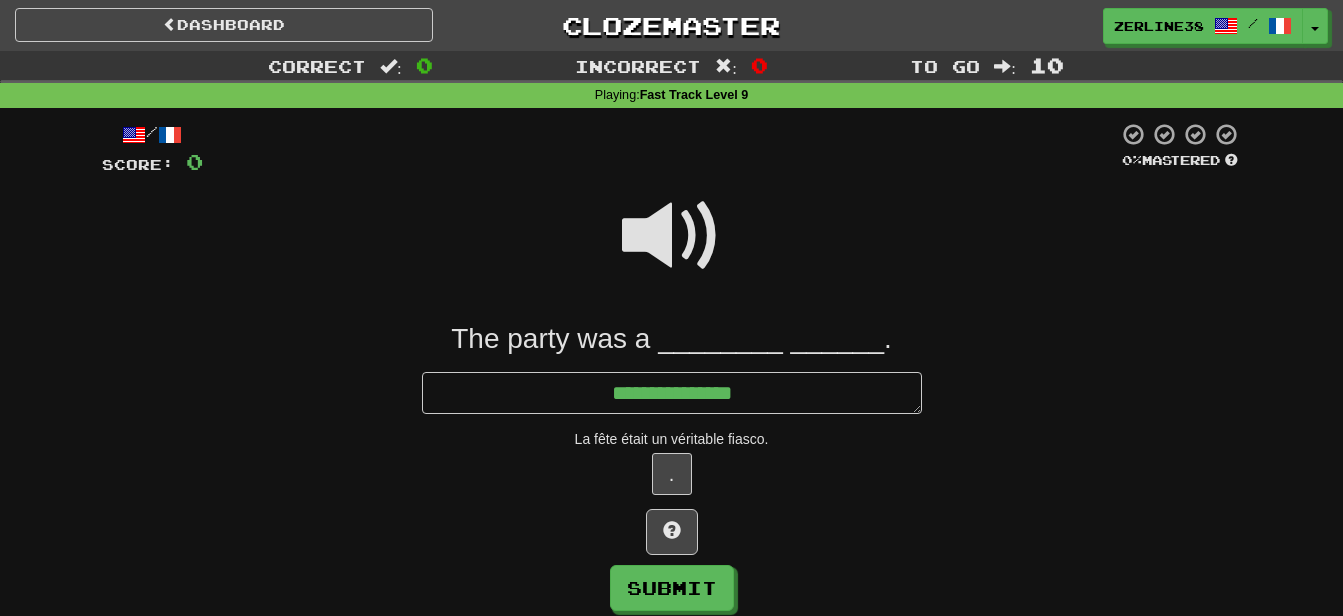 type on "*" 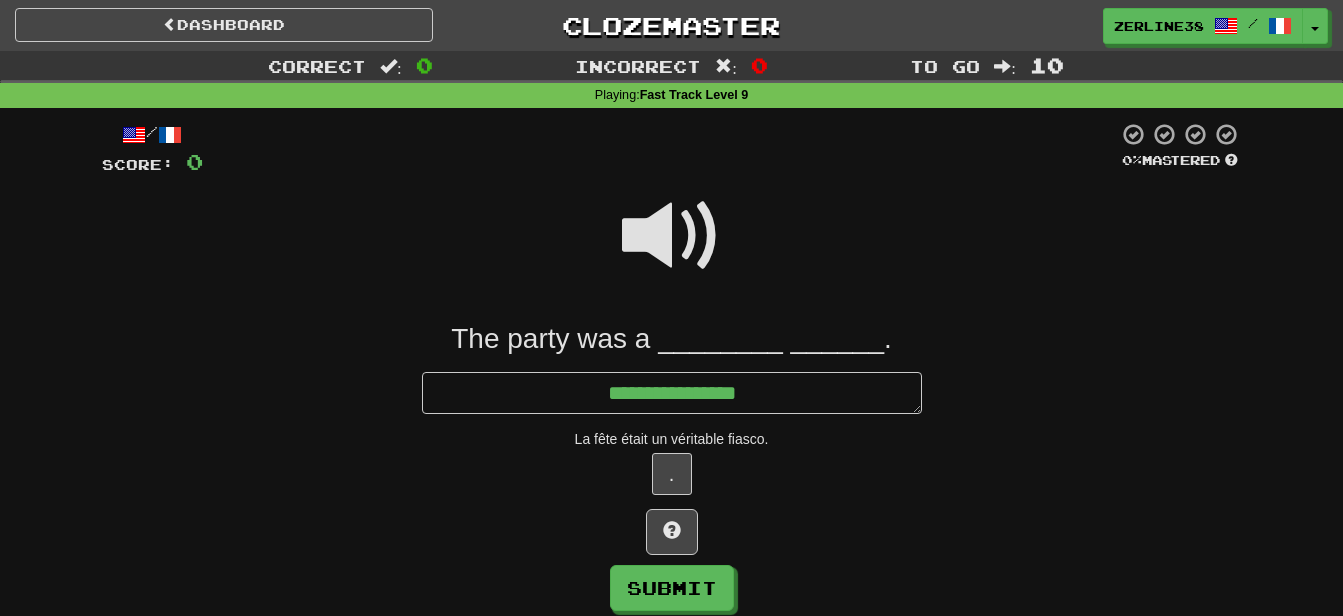 type on "*" 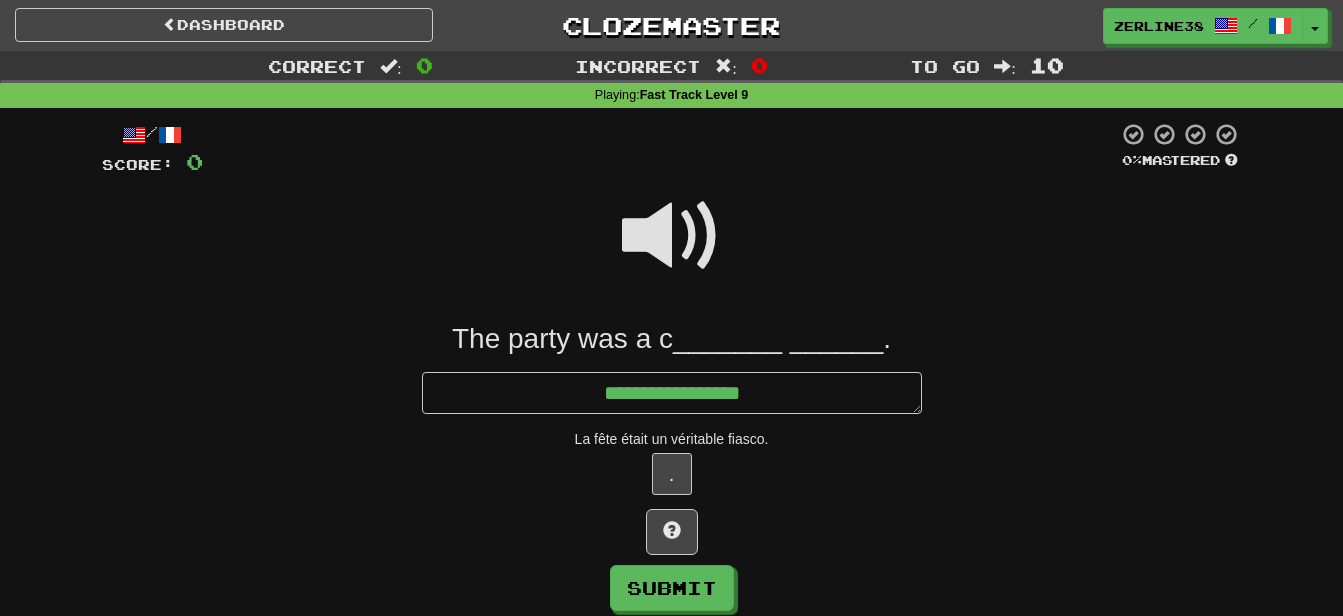 type on "**********" 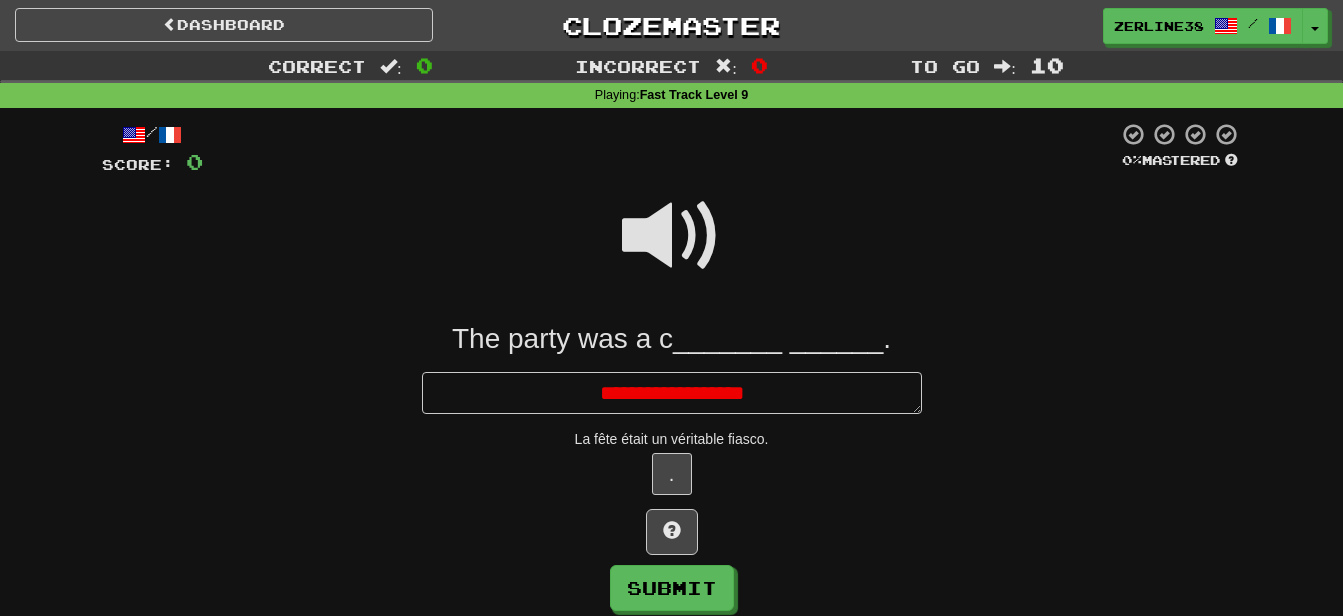 type on "*" 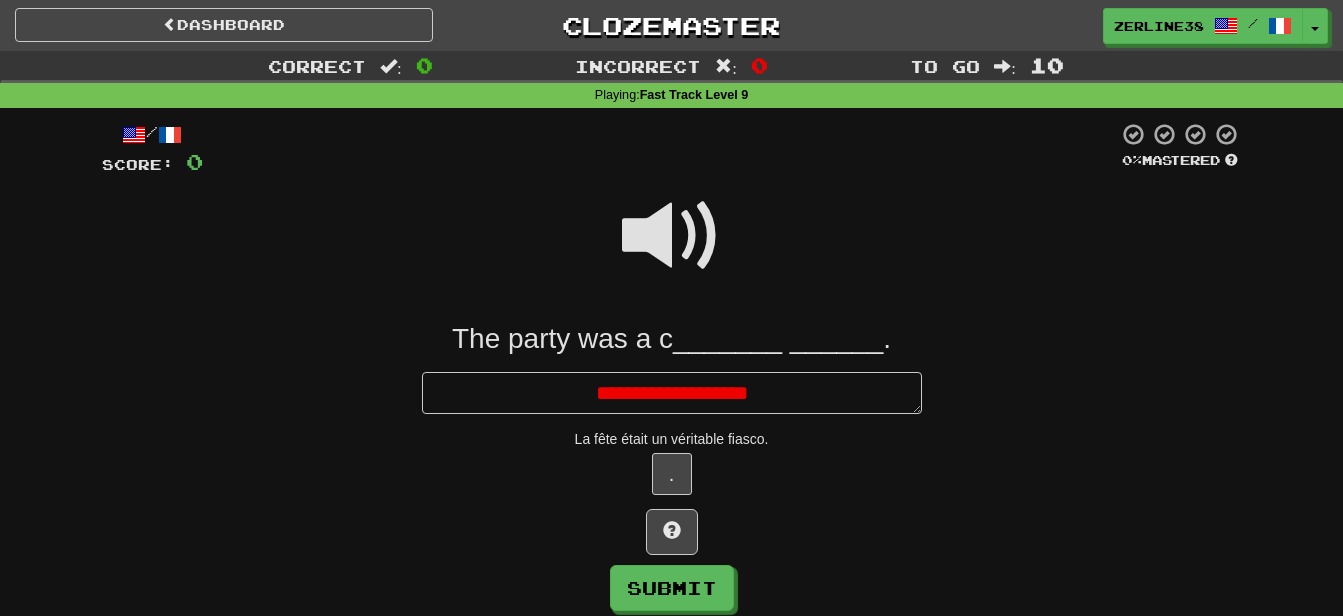 type on "*" 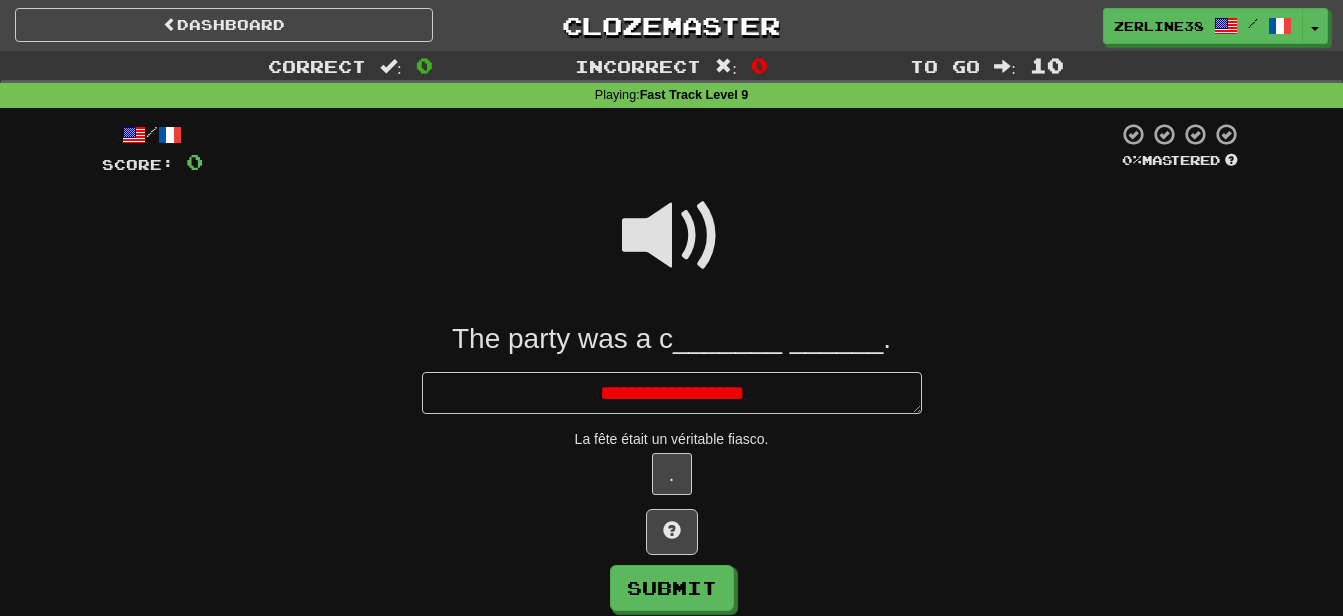 type on "*" 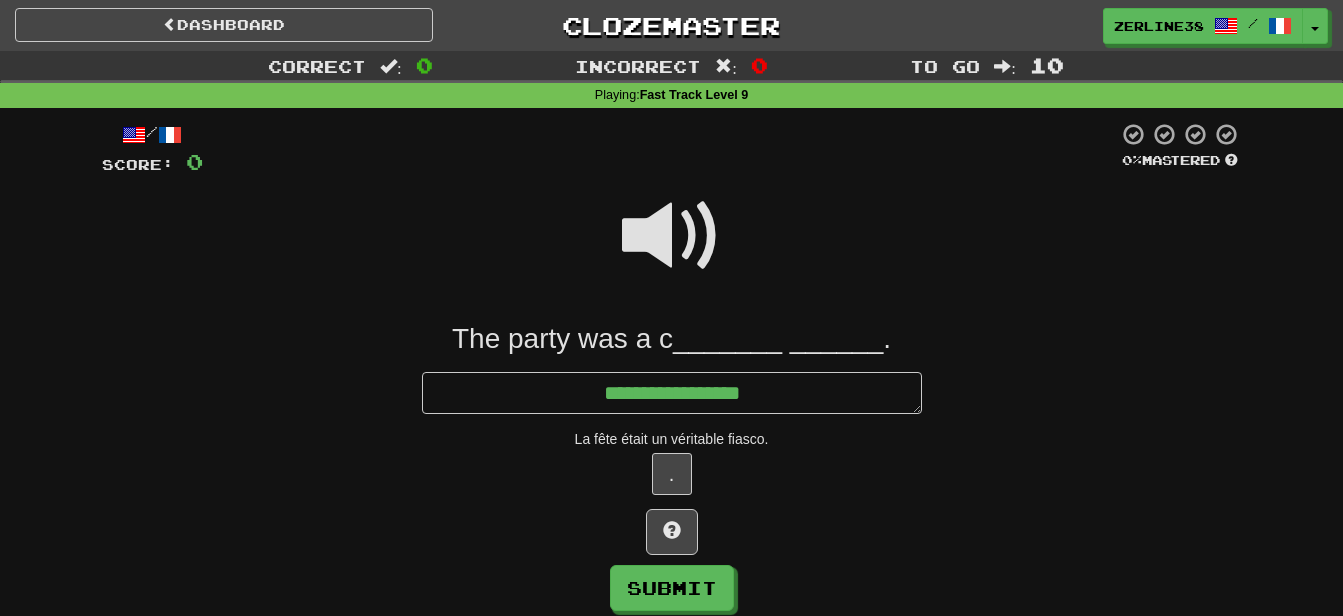 type on "*" 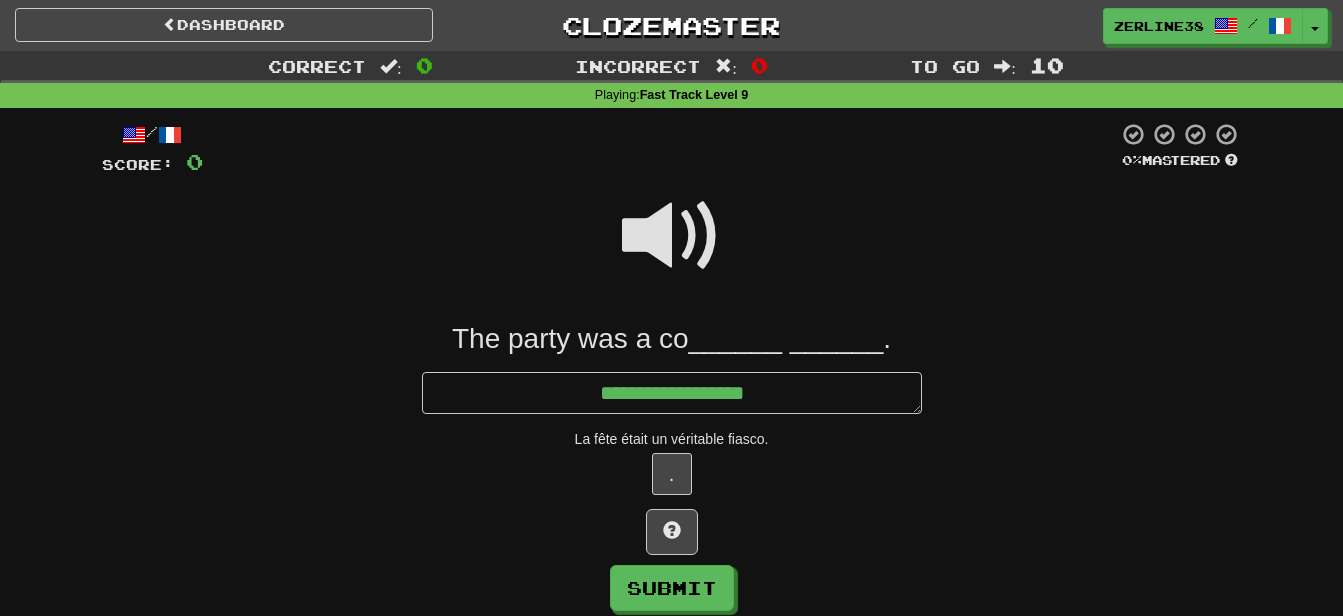 type on "*" 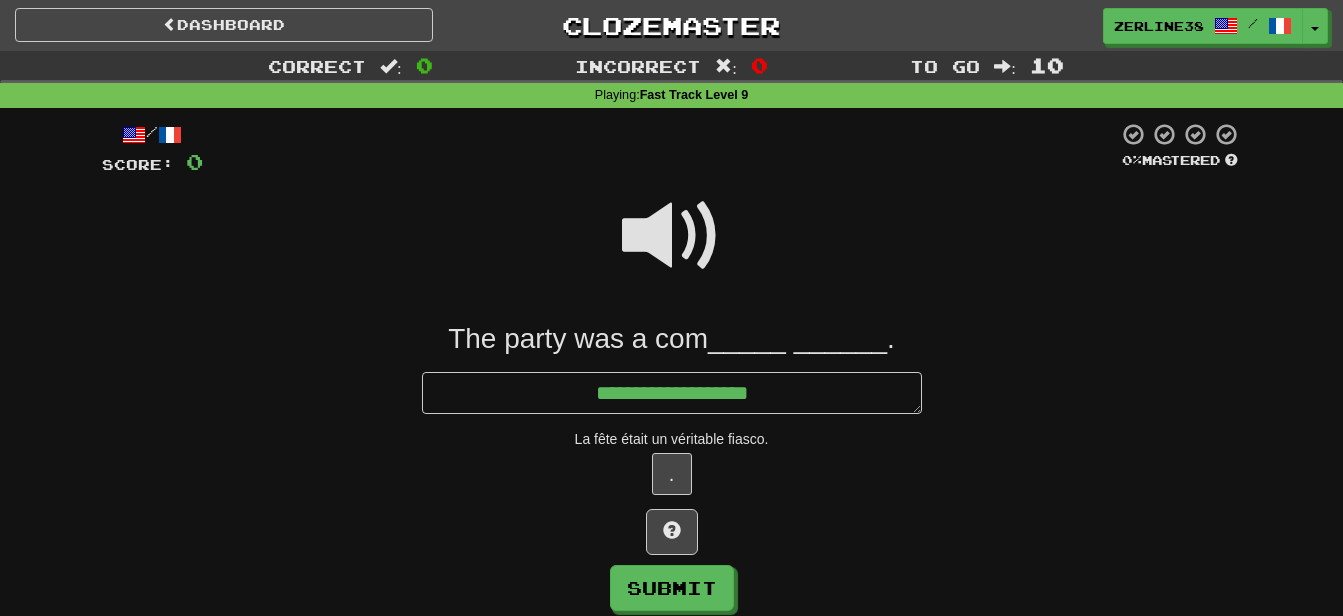 type on "*" 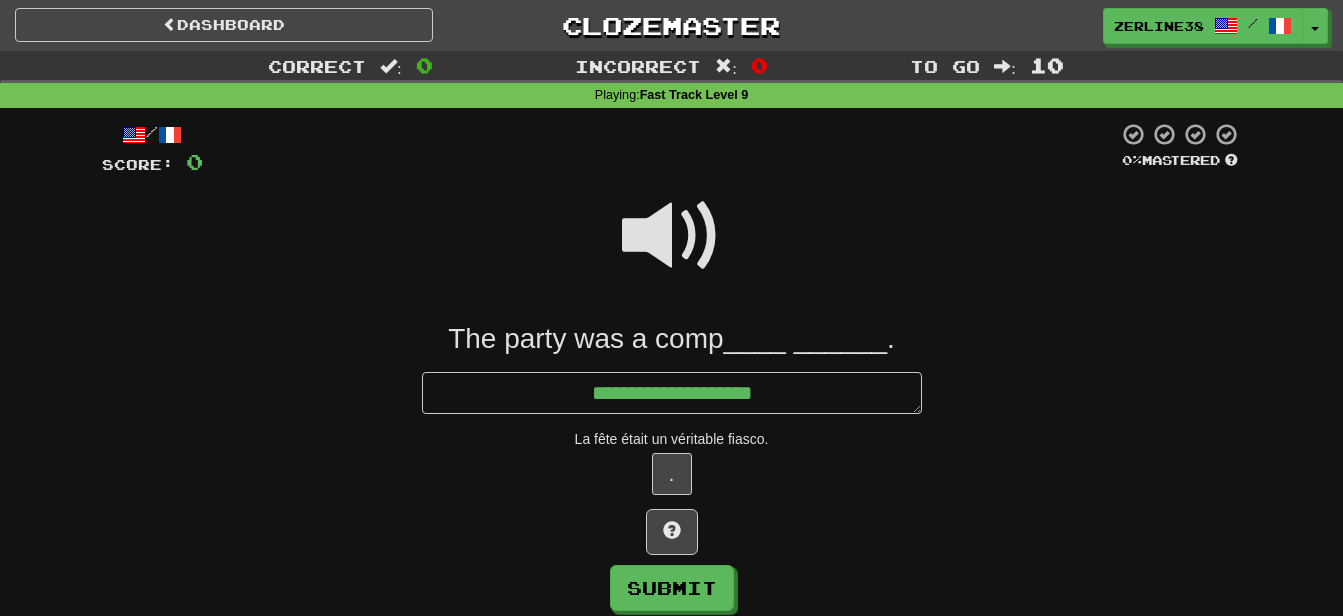 type on "*" 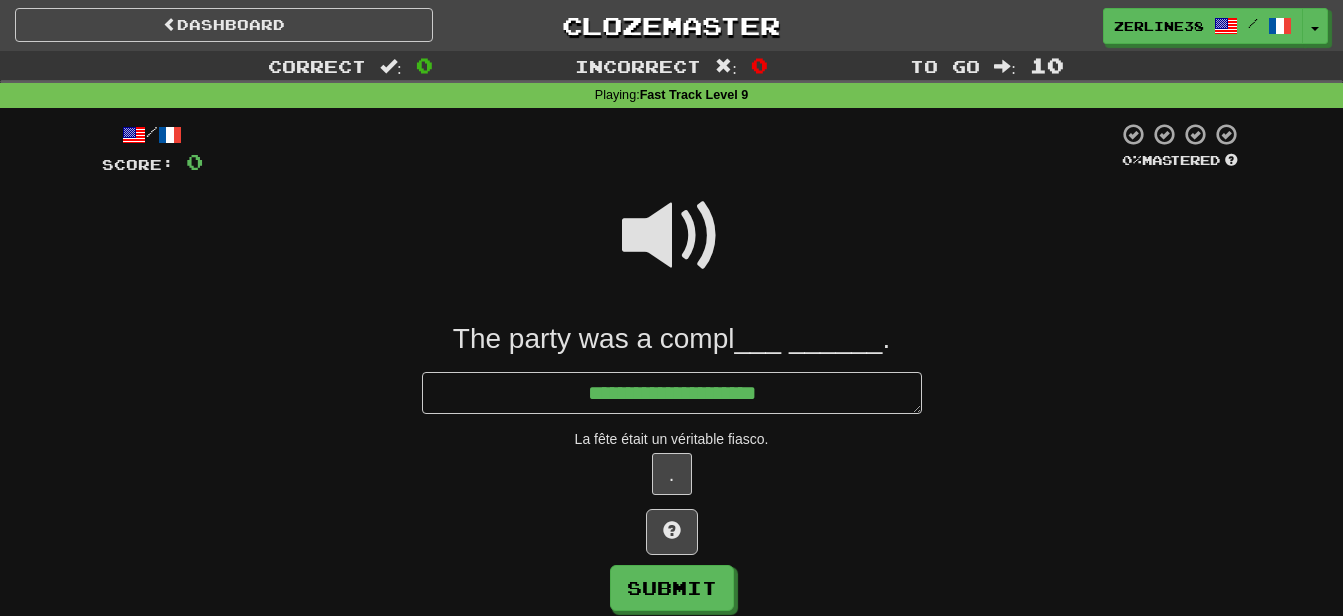 type on "*" 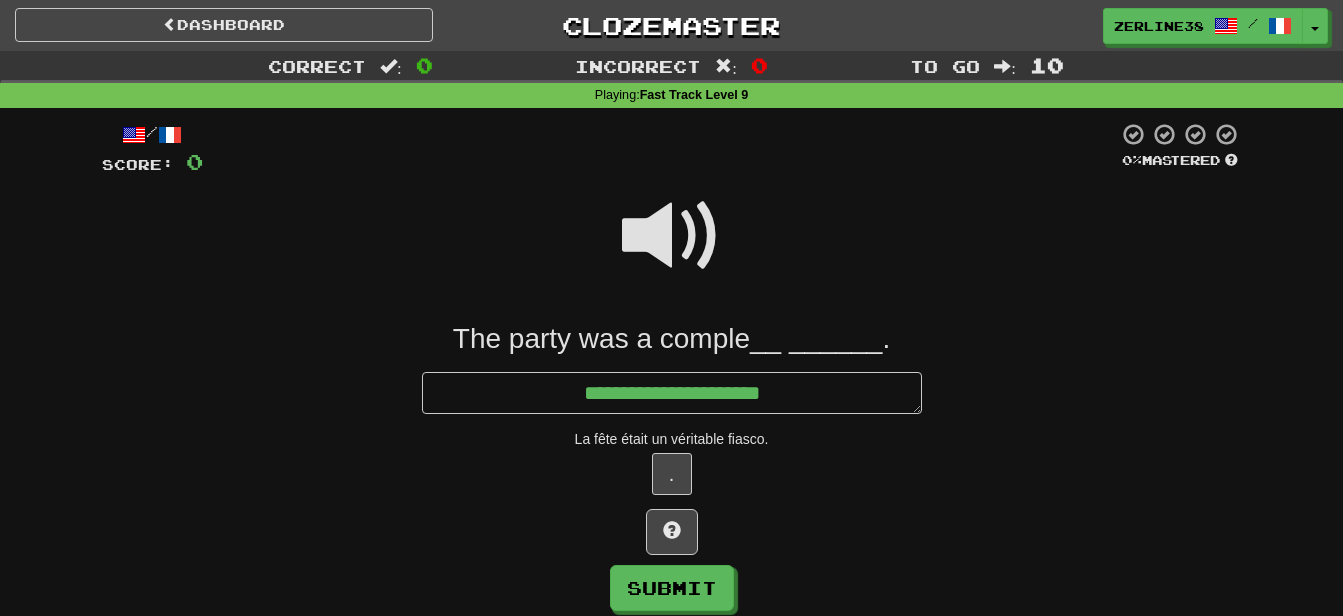 type on "*" 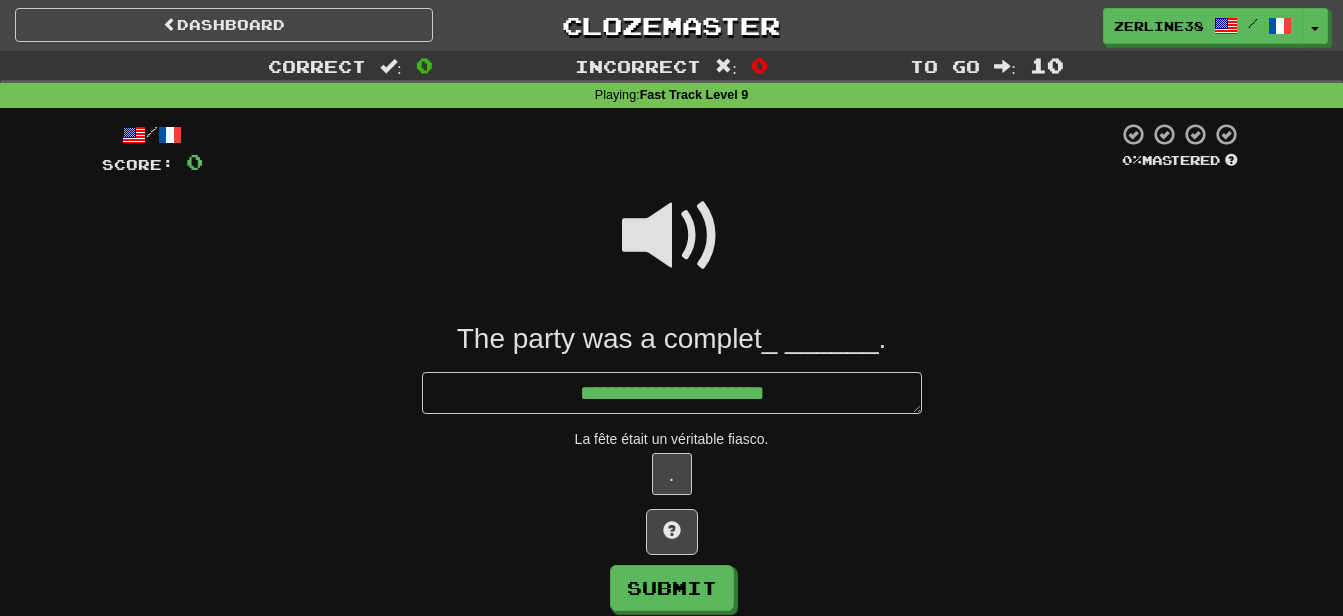 type on "*" 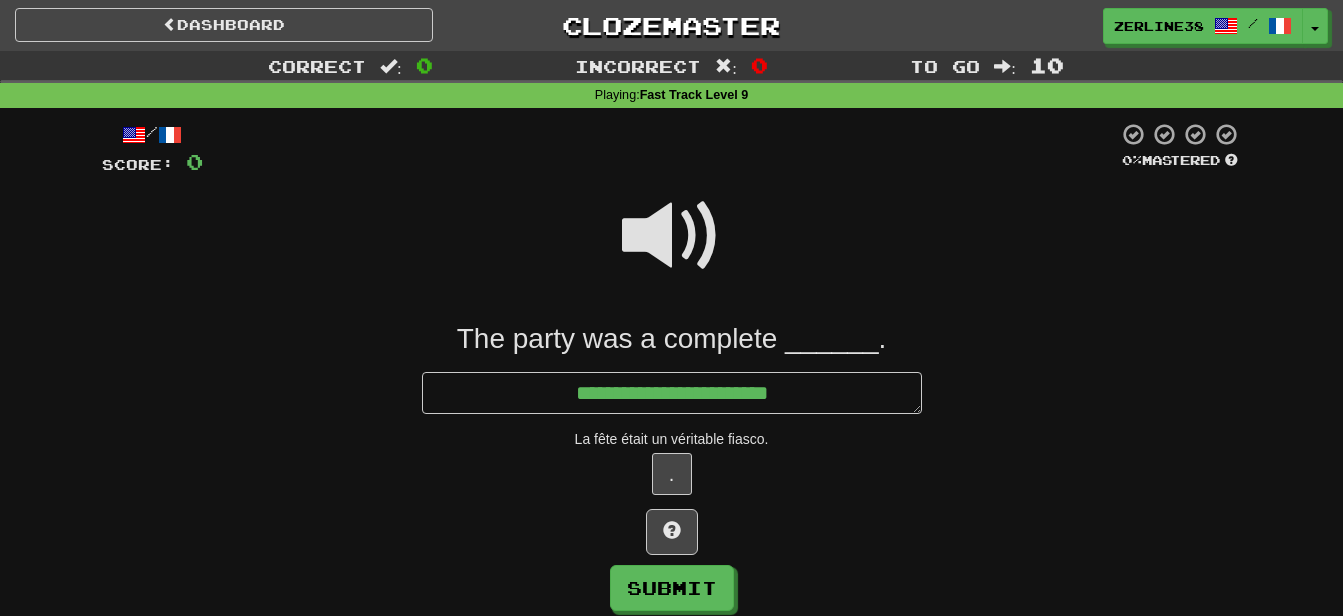 type on "*" 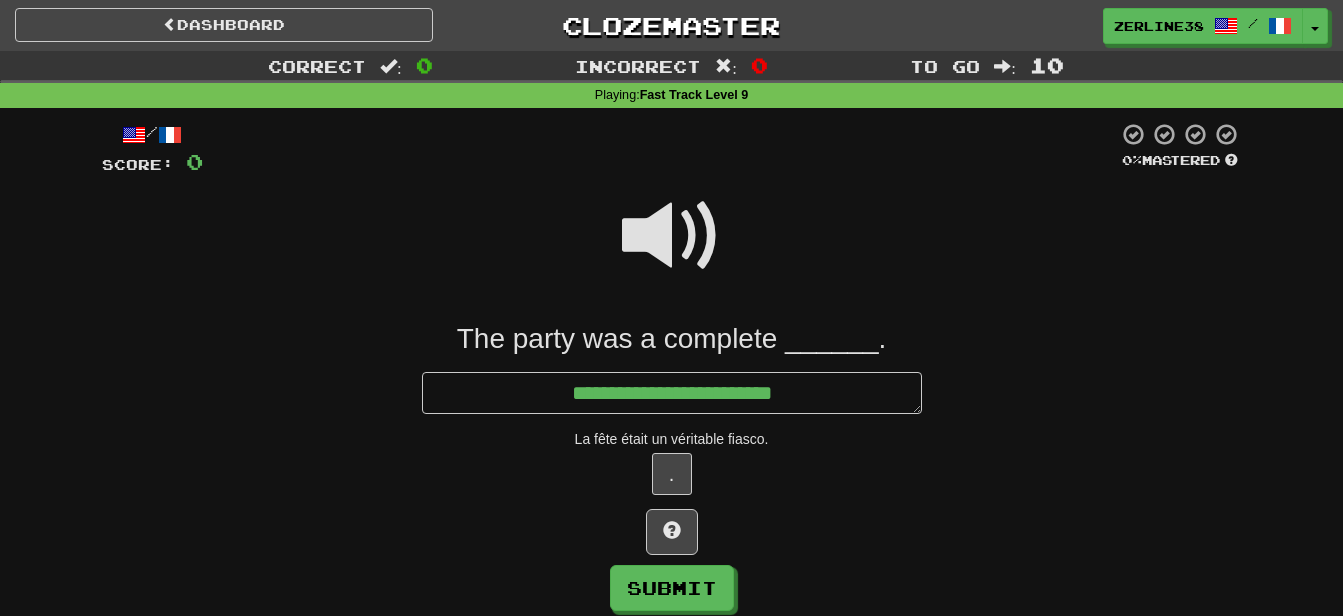 type on "*" 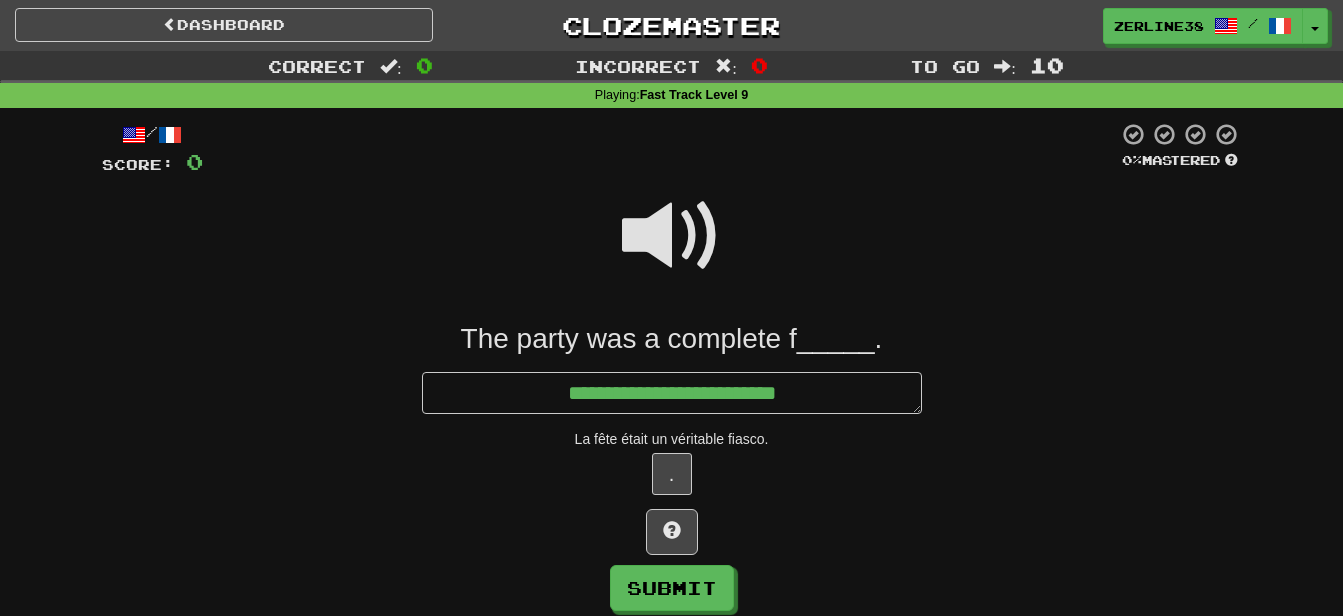 type on "*" 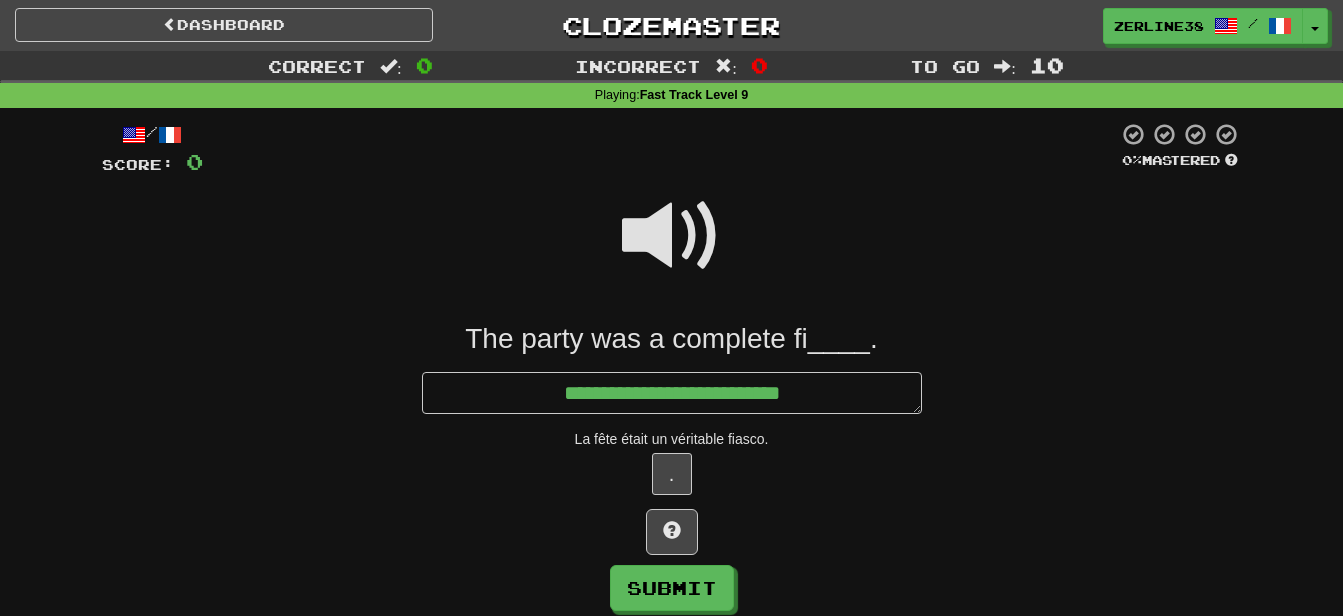 type on "*" 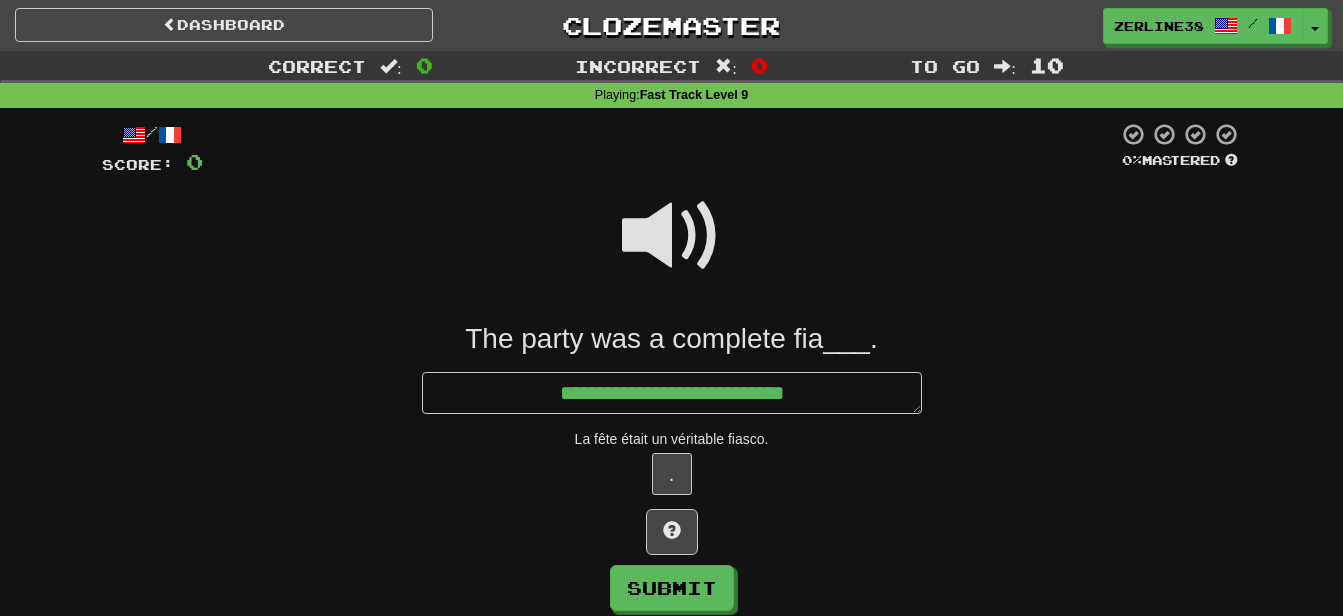 type on "*" 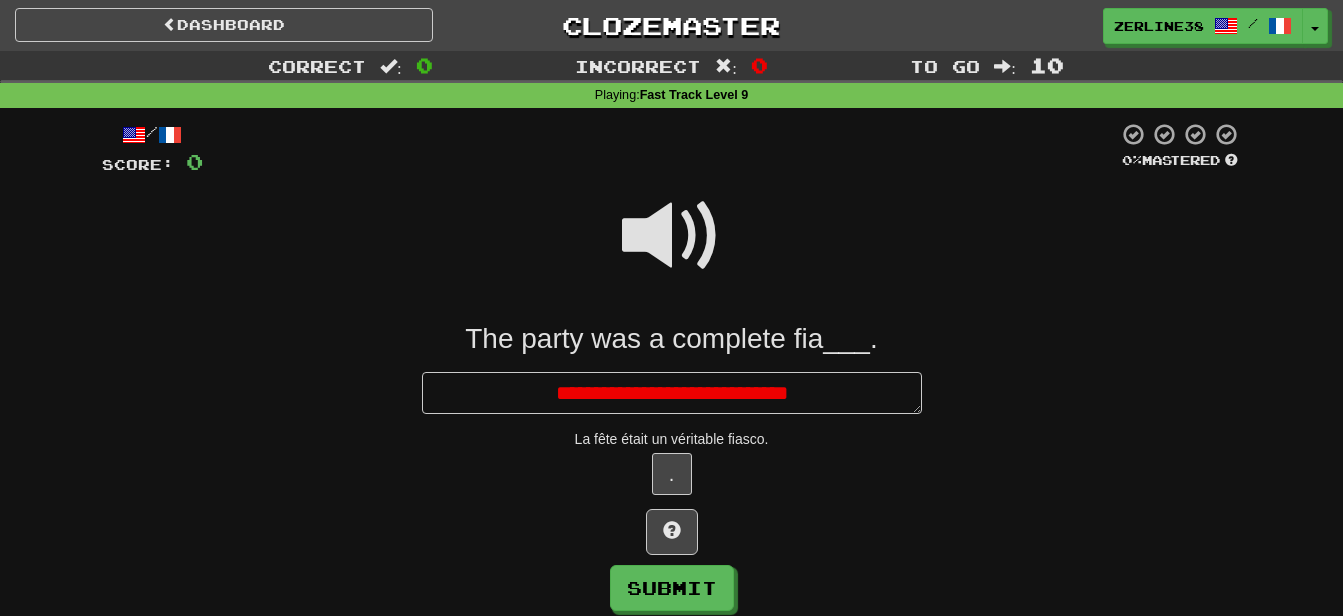 type on "*" 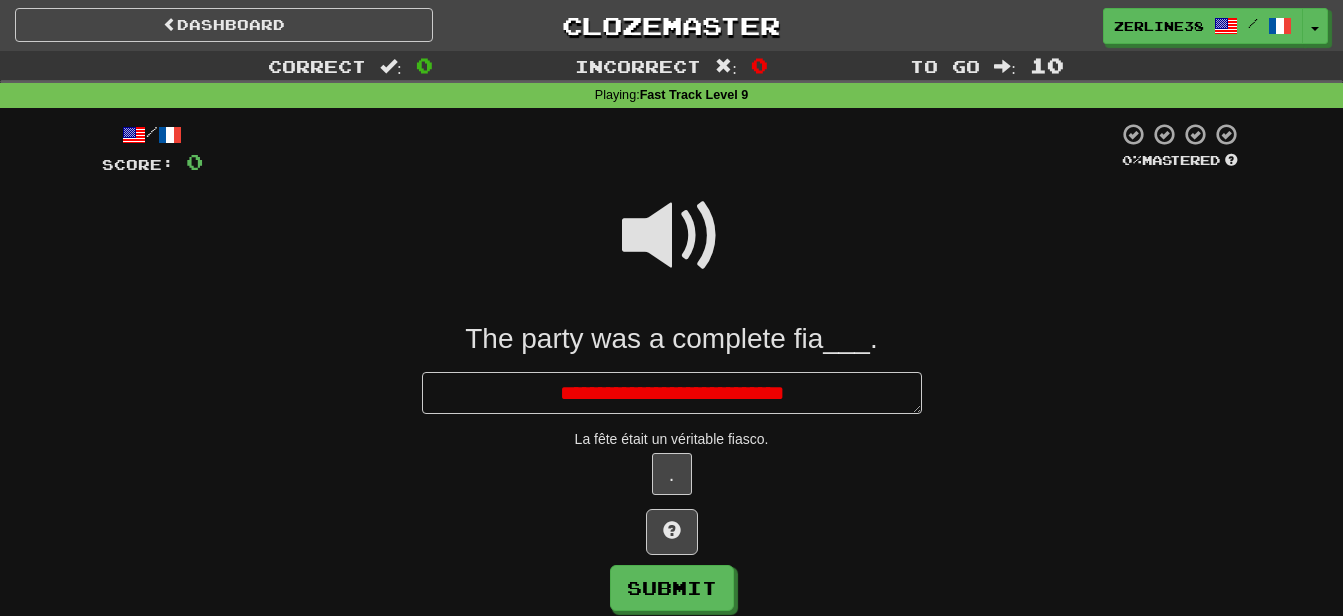 type on "*" 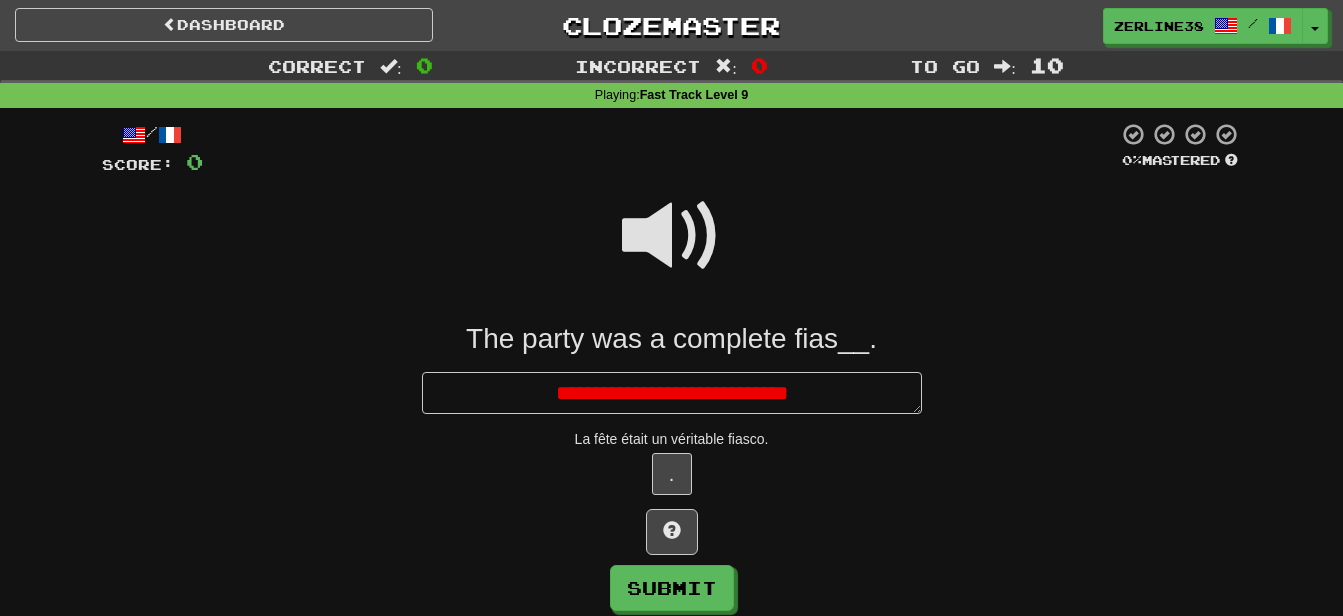 type on "*" 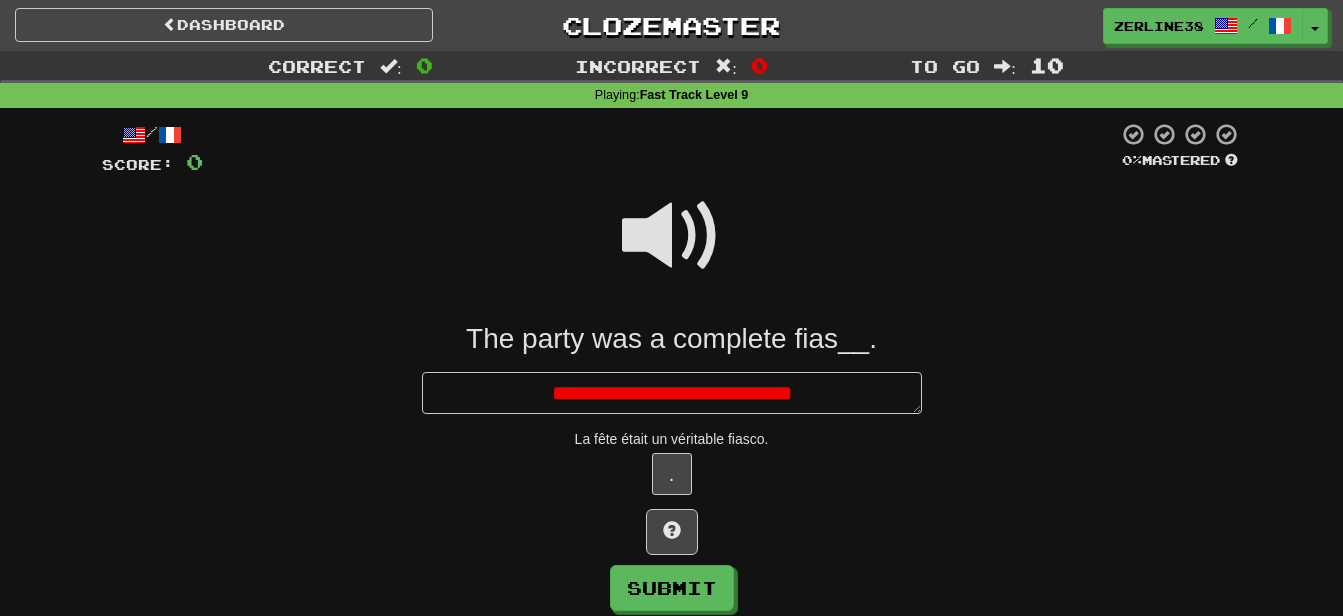 type on "*" 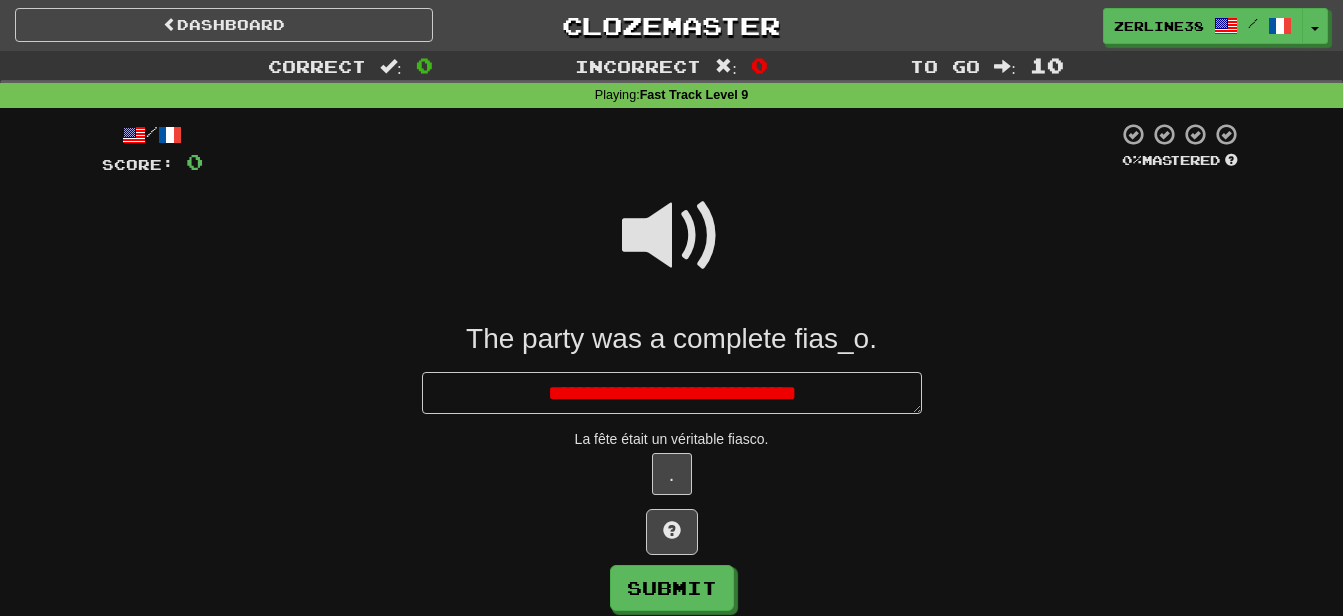 type on "*" 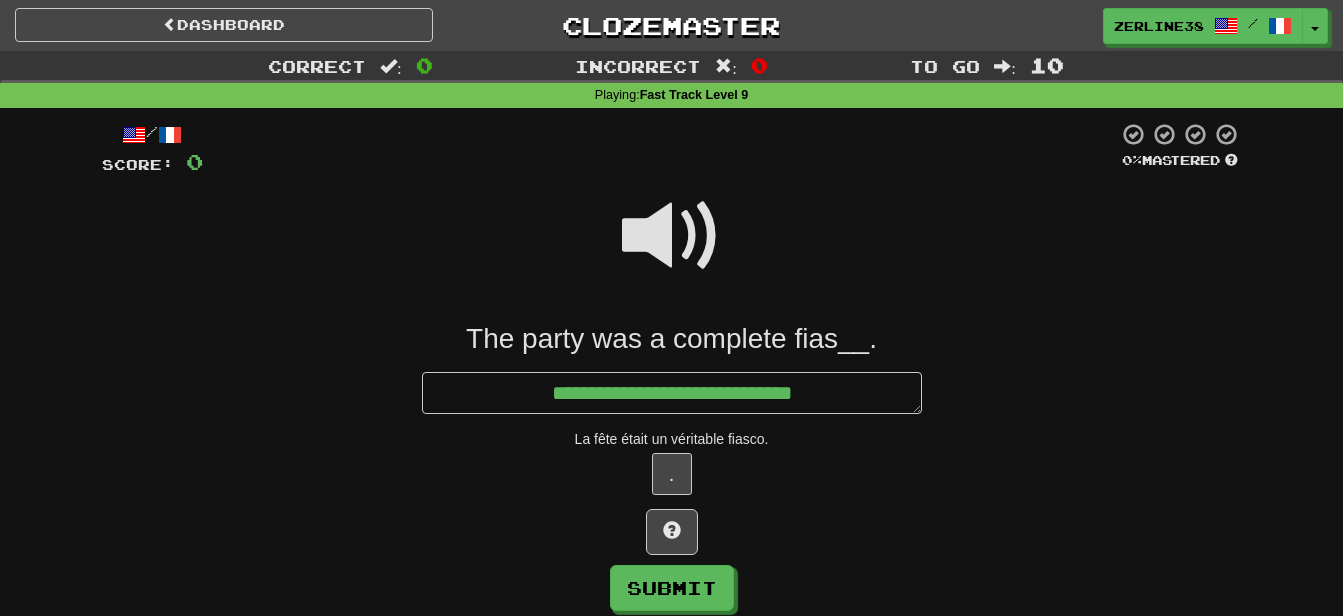 type on "*" 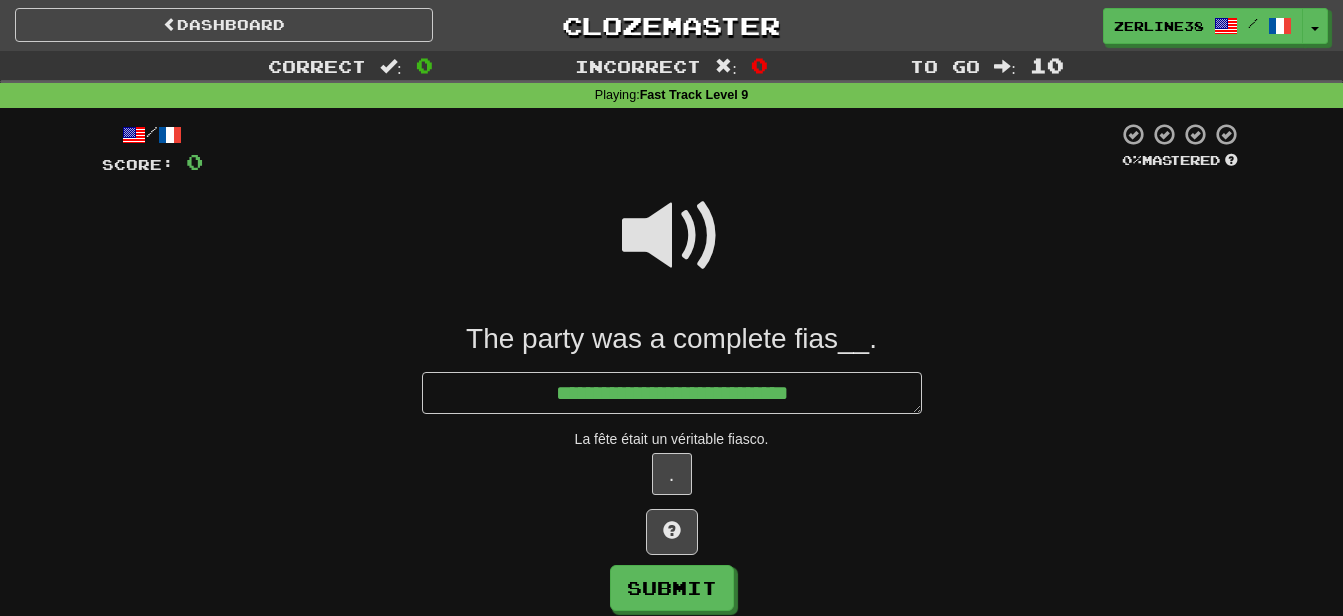 type on "*" 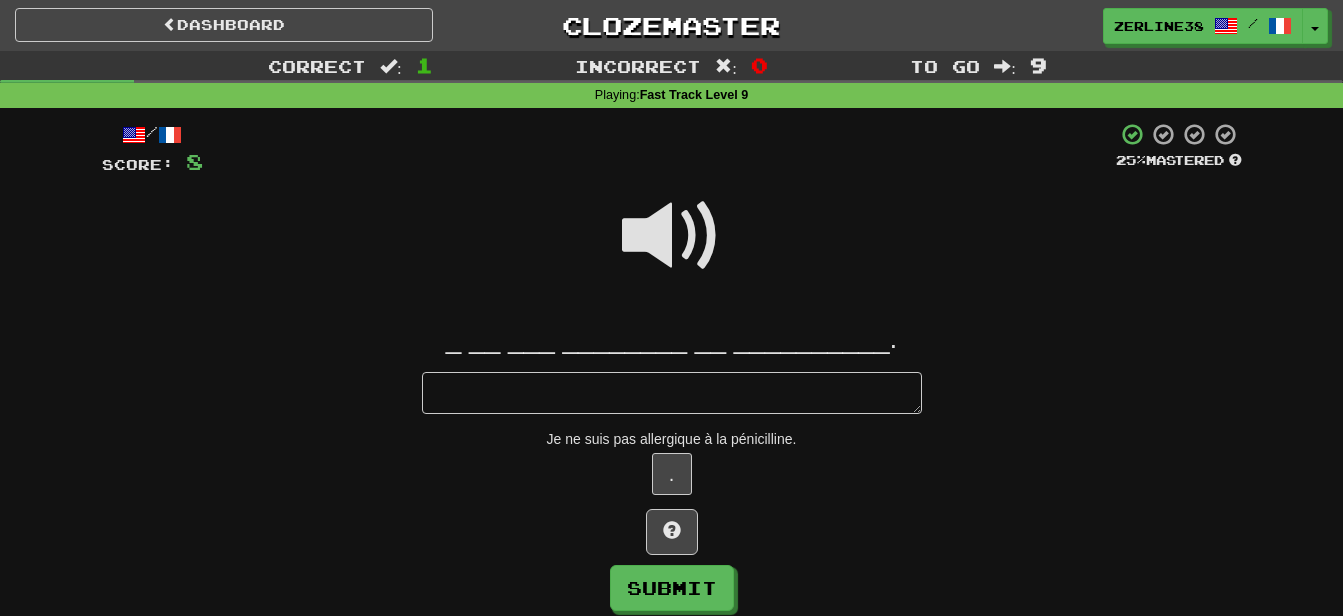type on "*" 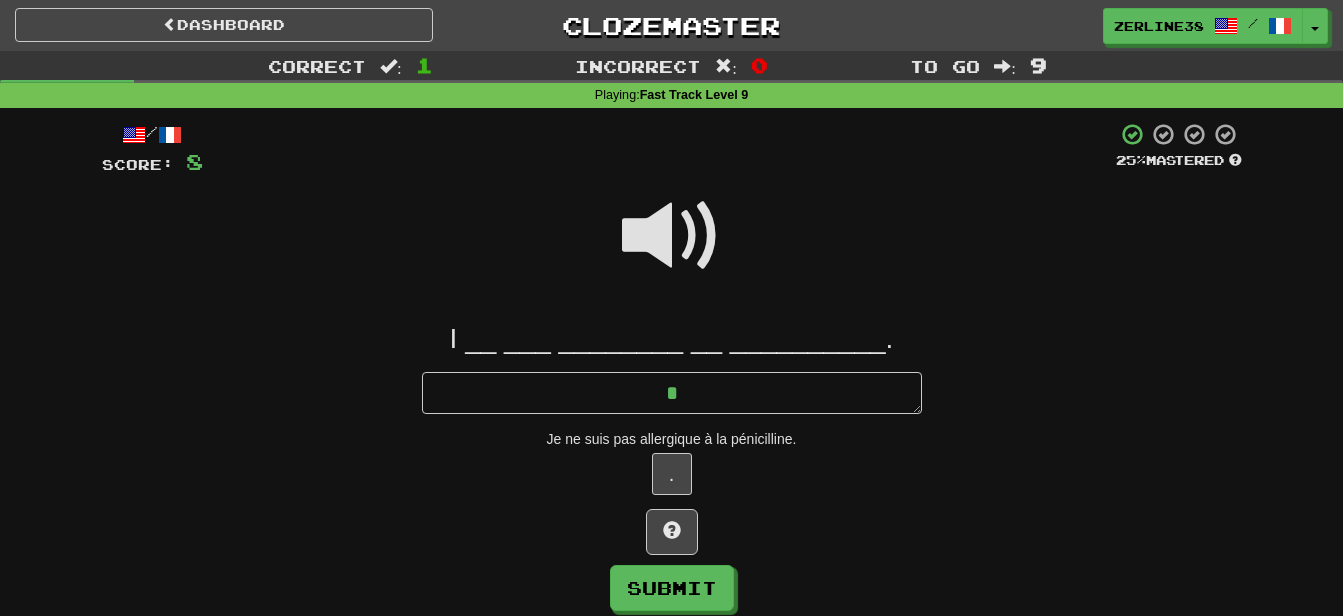 type on "*" 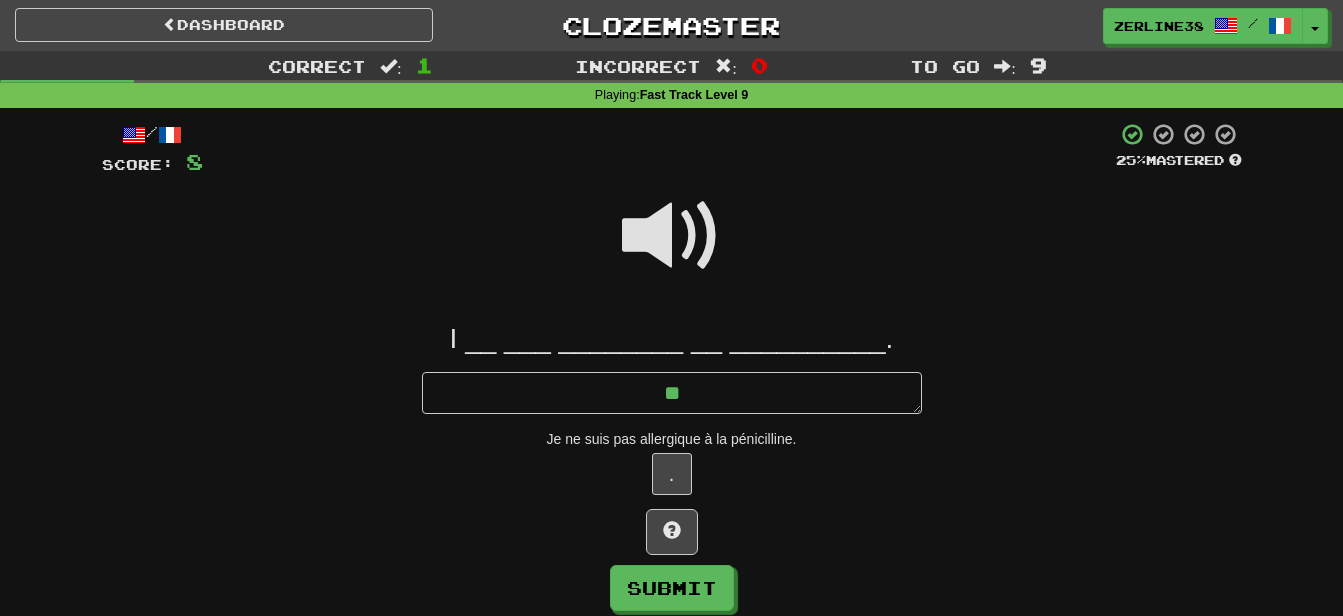 type on "*" 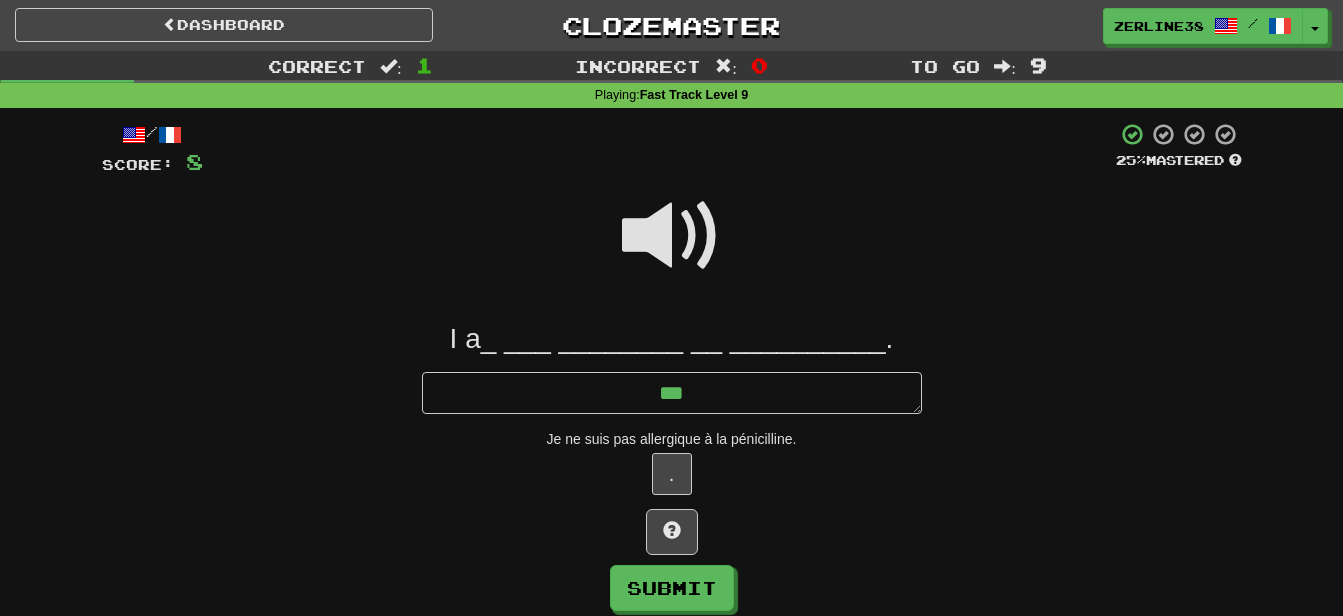 type on "*" 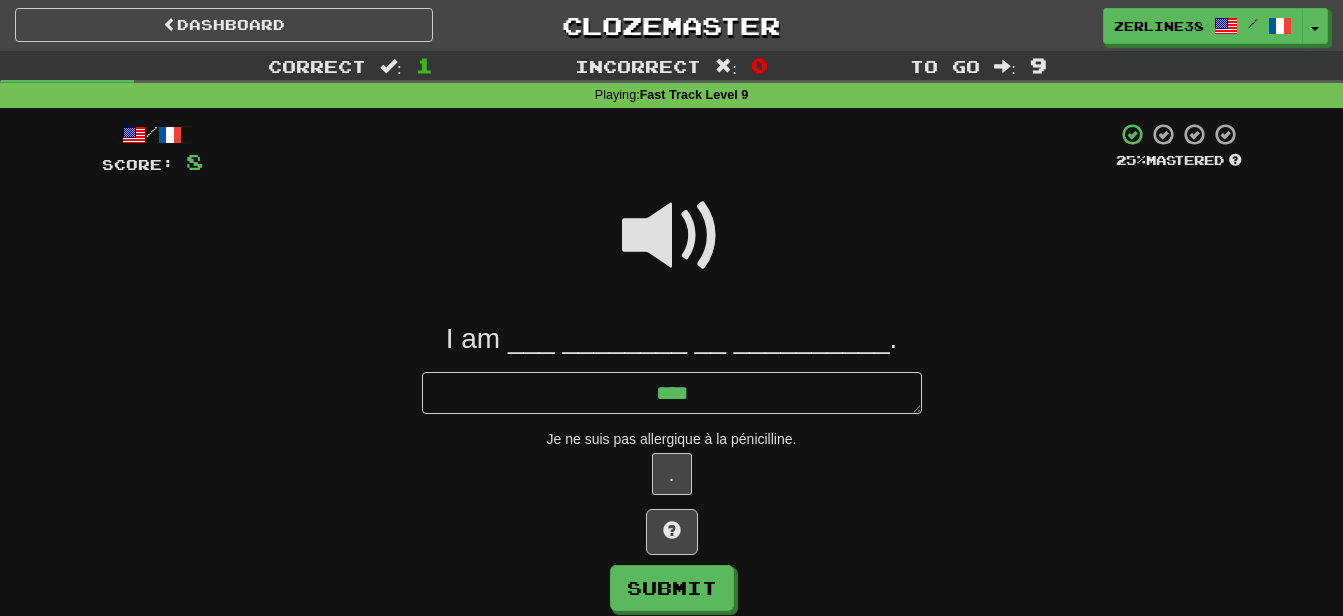 type on "*" 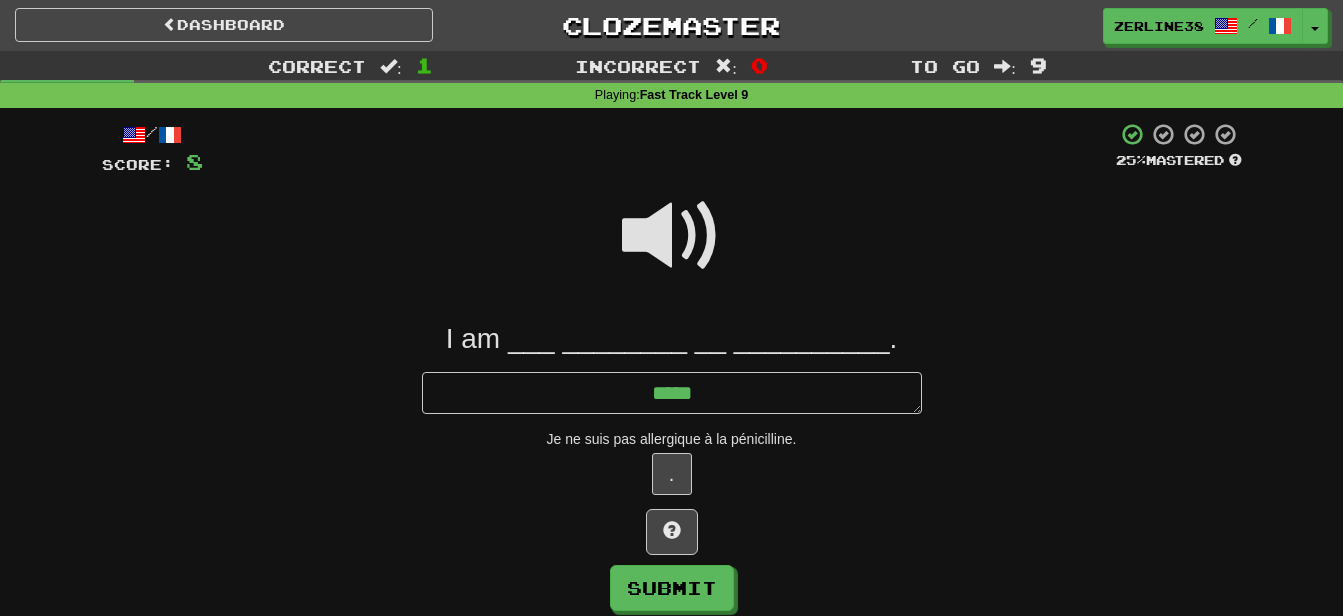 type on "*" 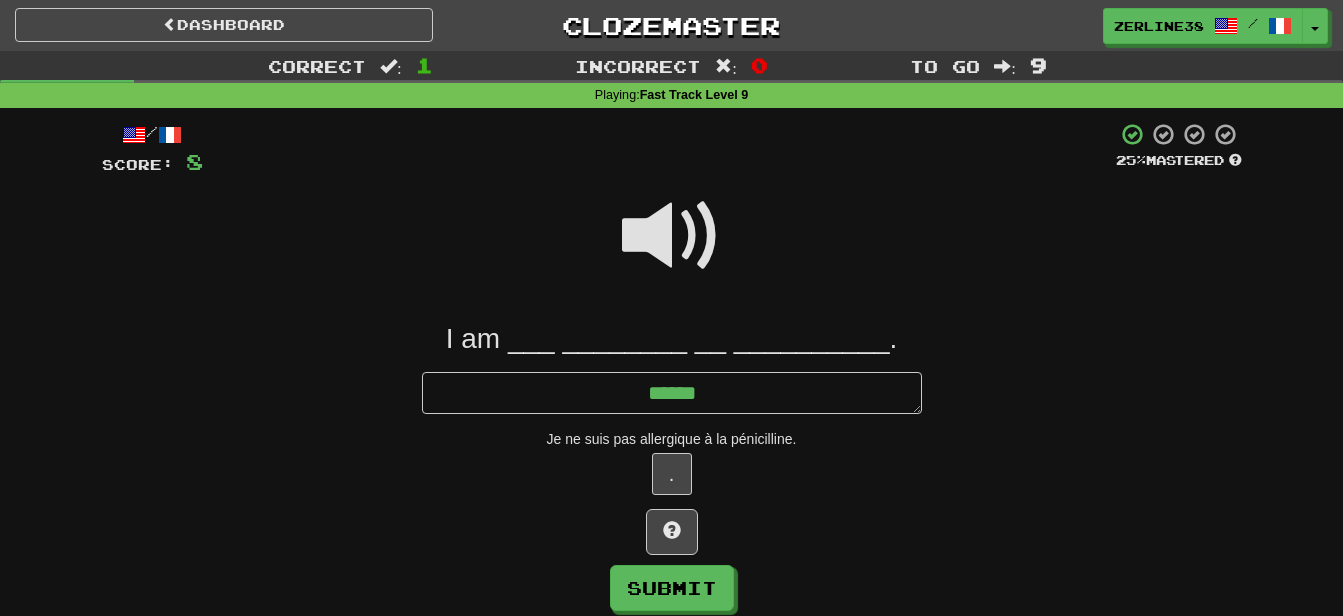 type on "*" 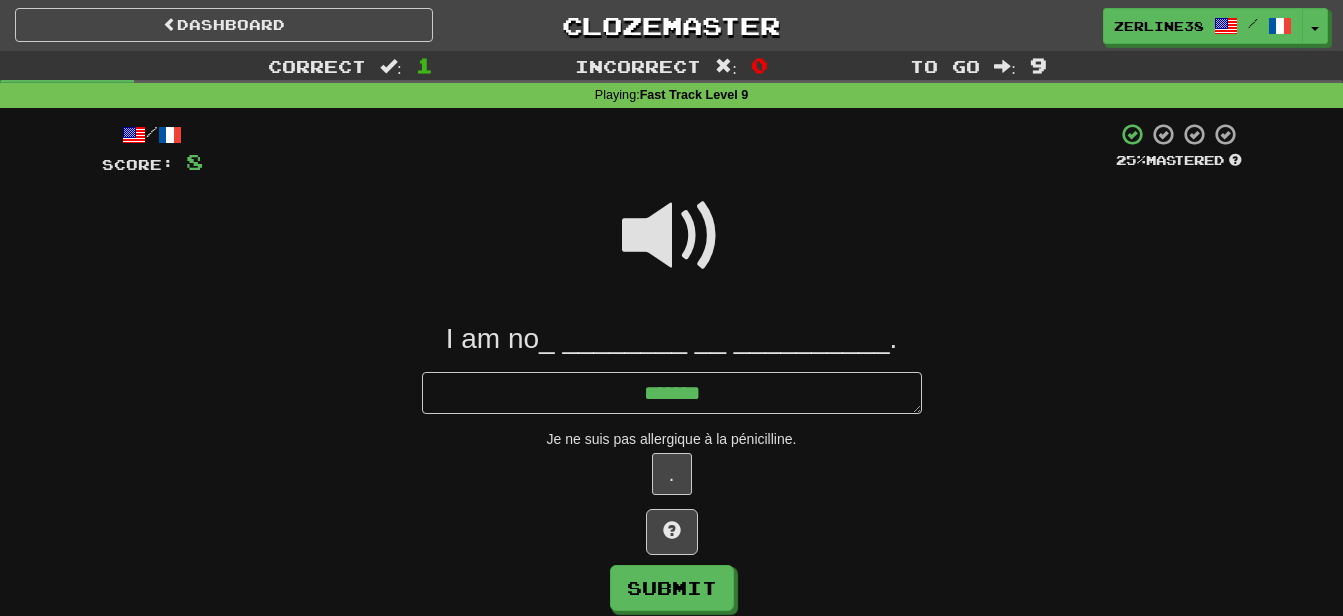 type on "*" 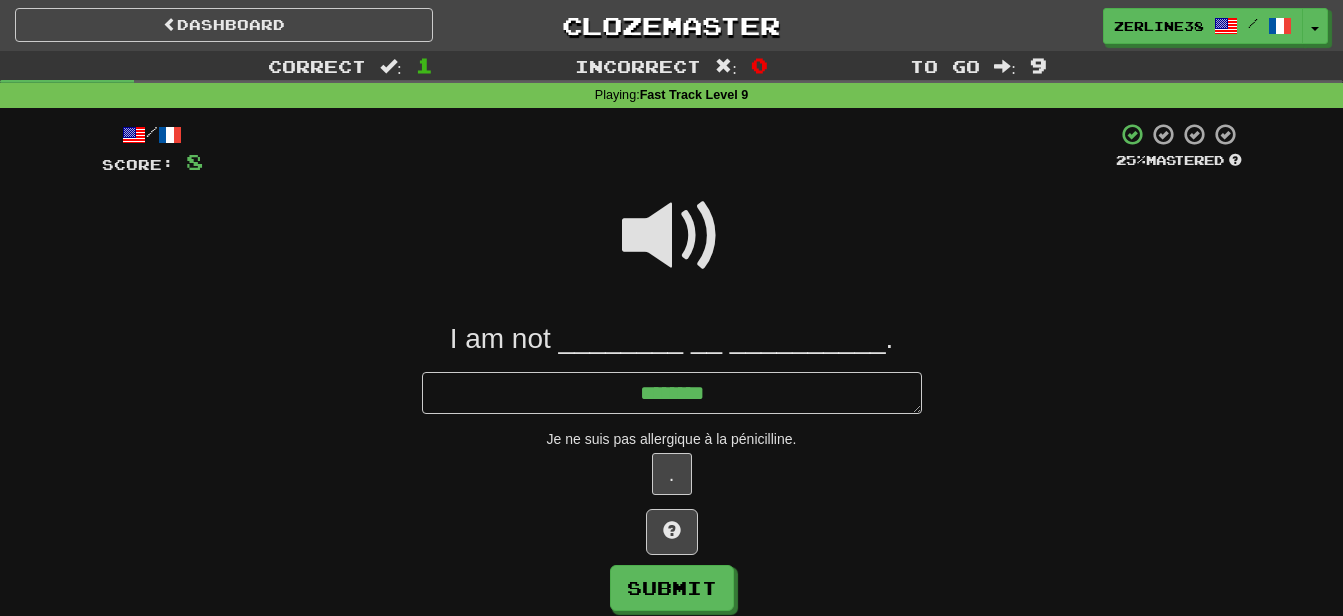 type on "*" 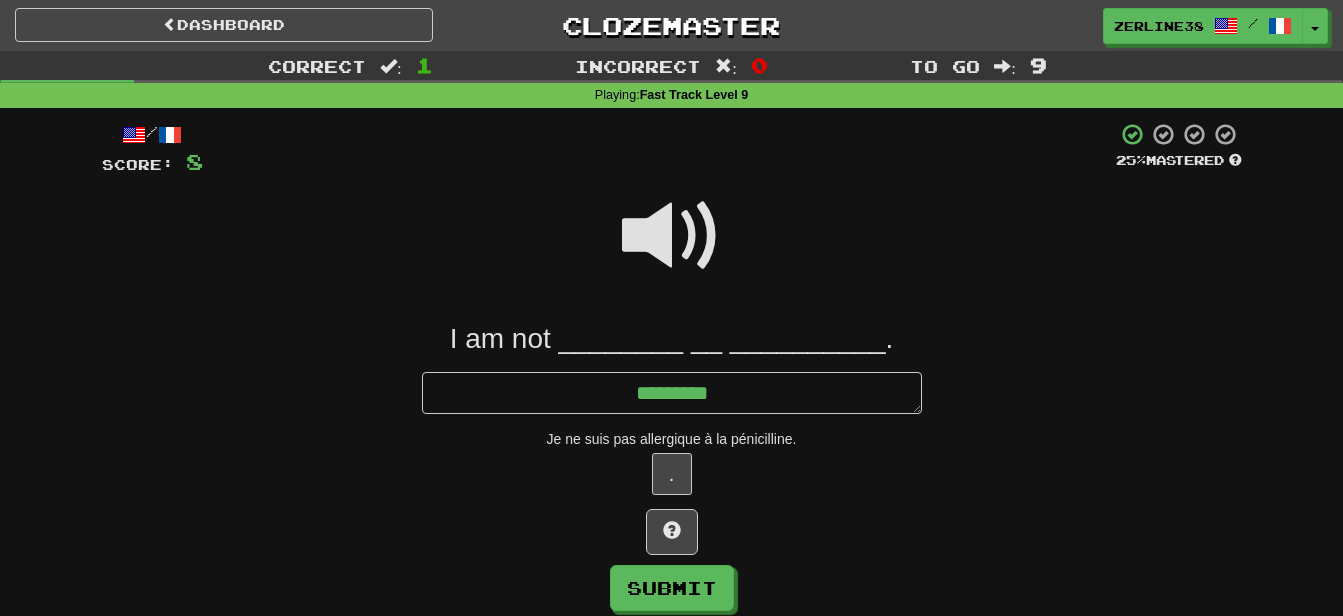 type on "*" 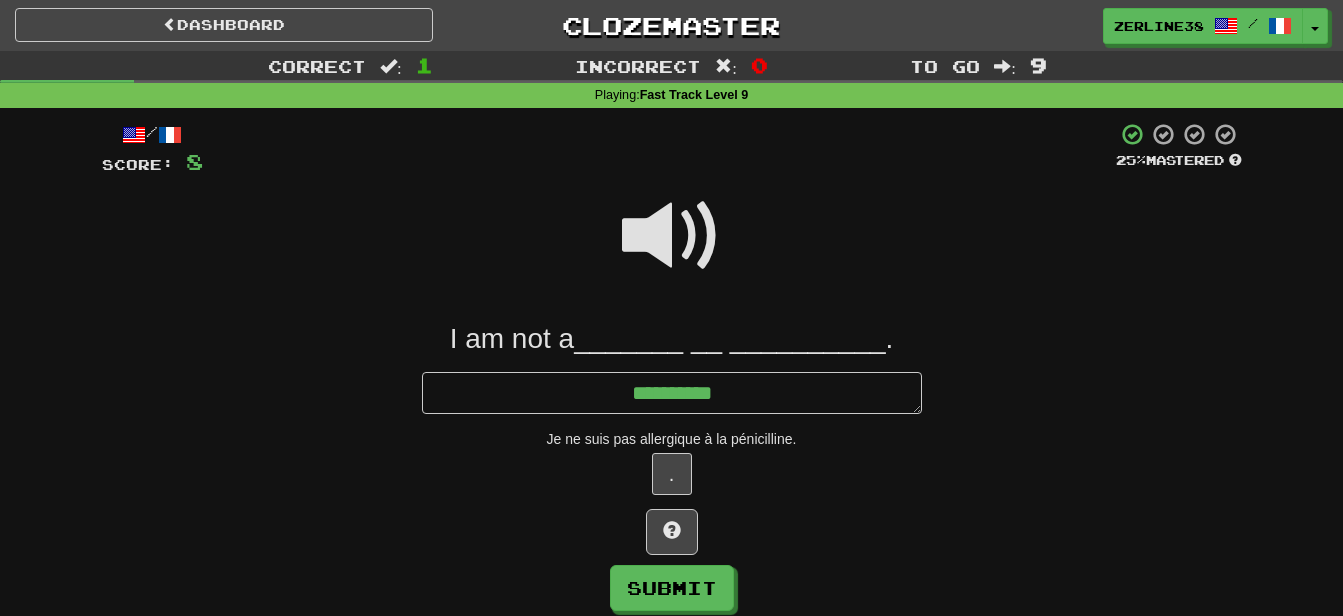 type on "*" 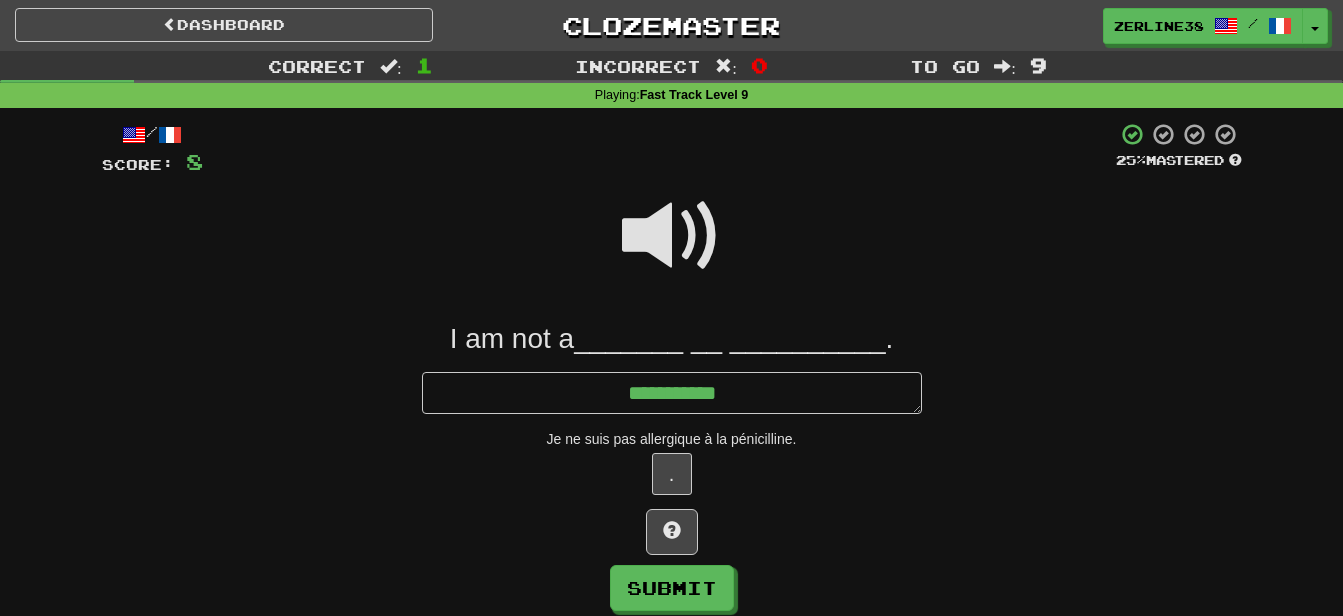 type on "*" 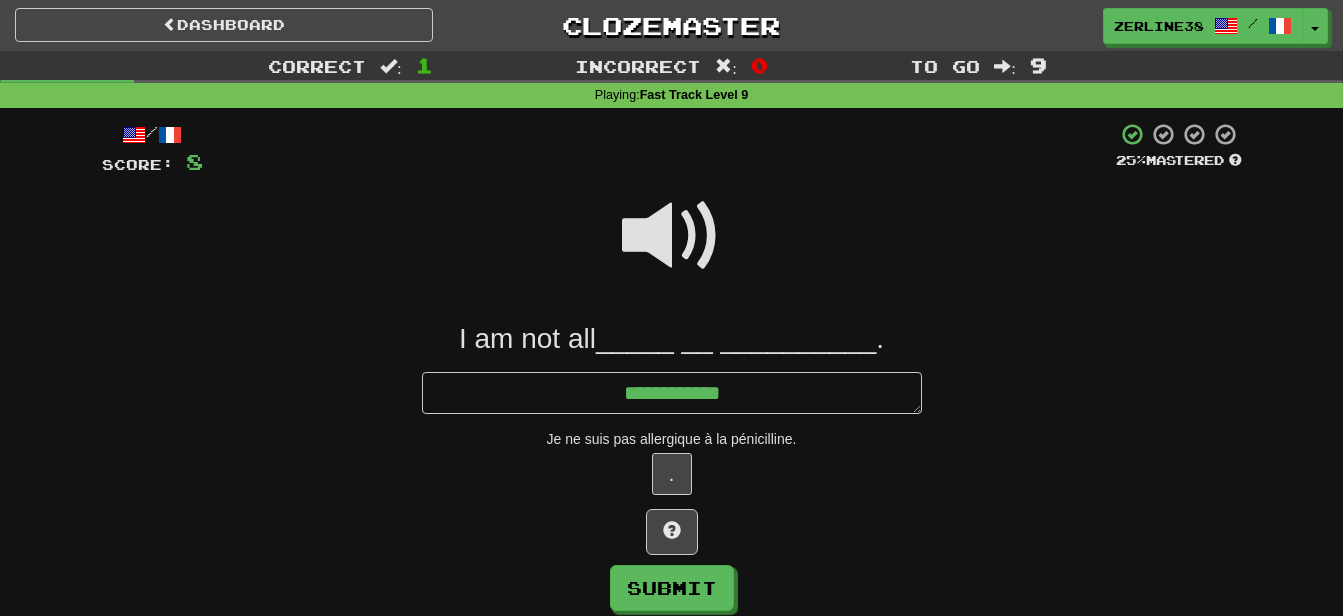 type on "*" 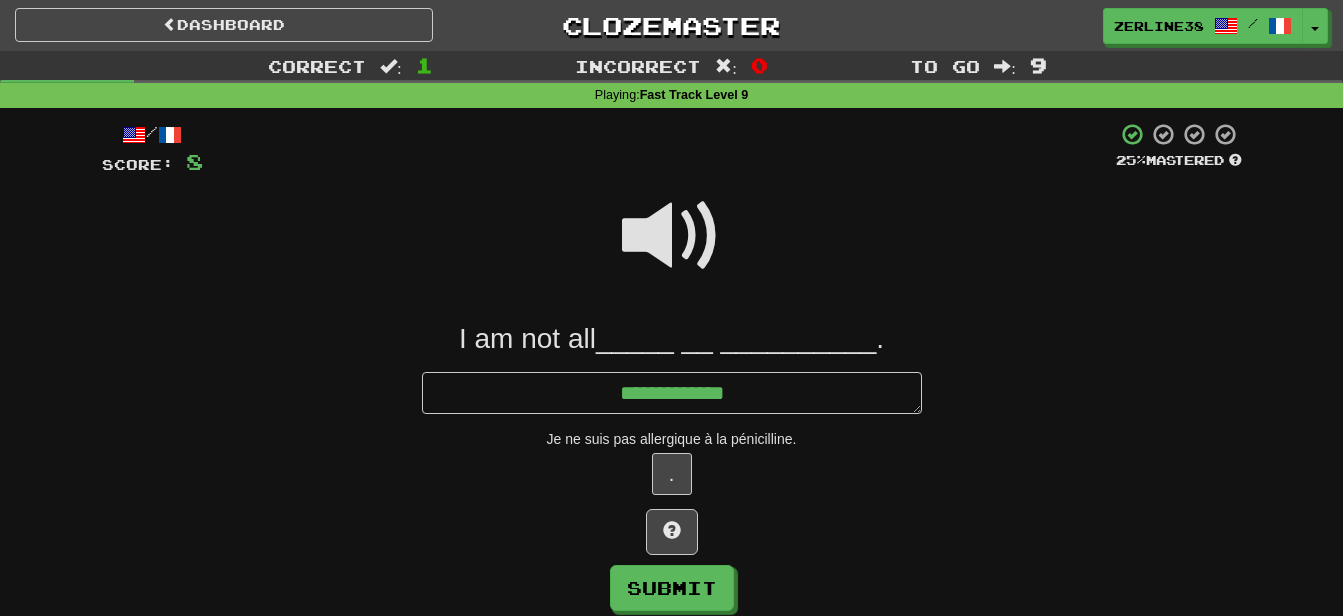 type on "*" 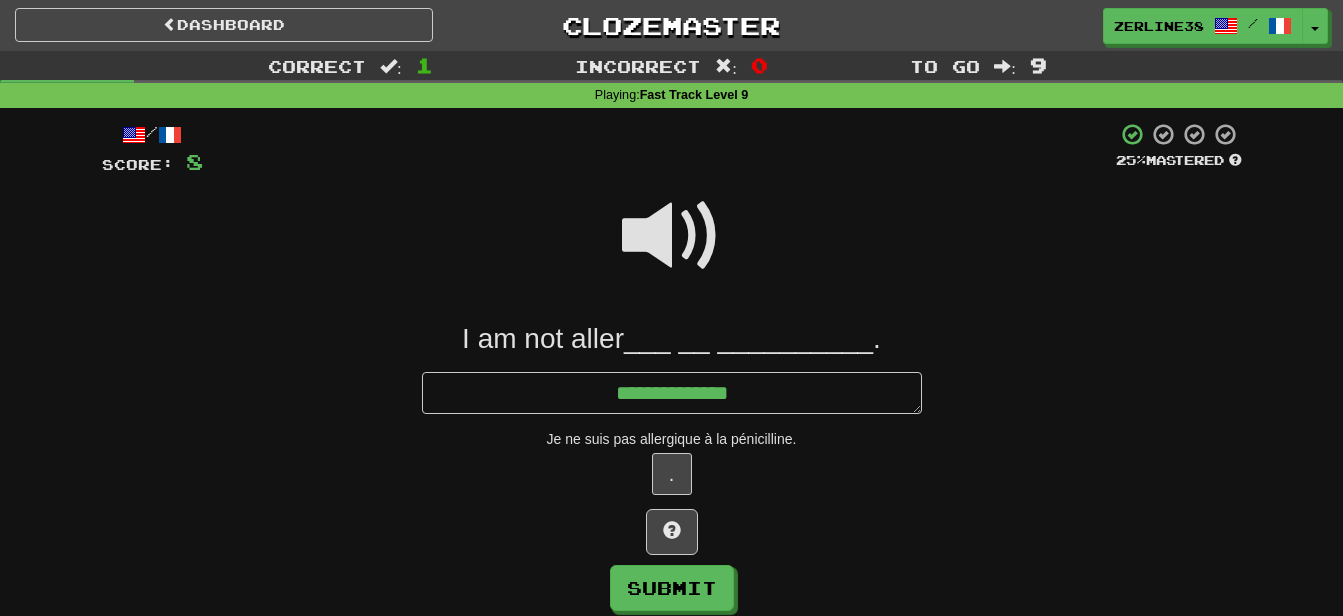 type on "*" 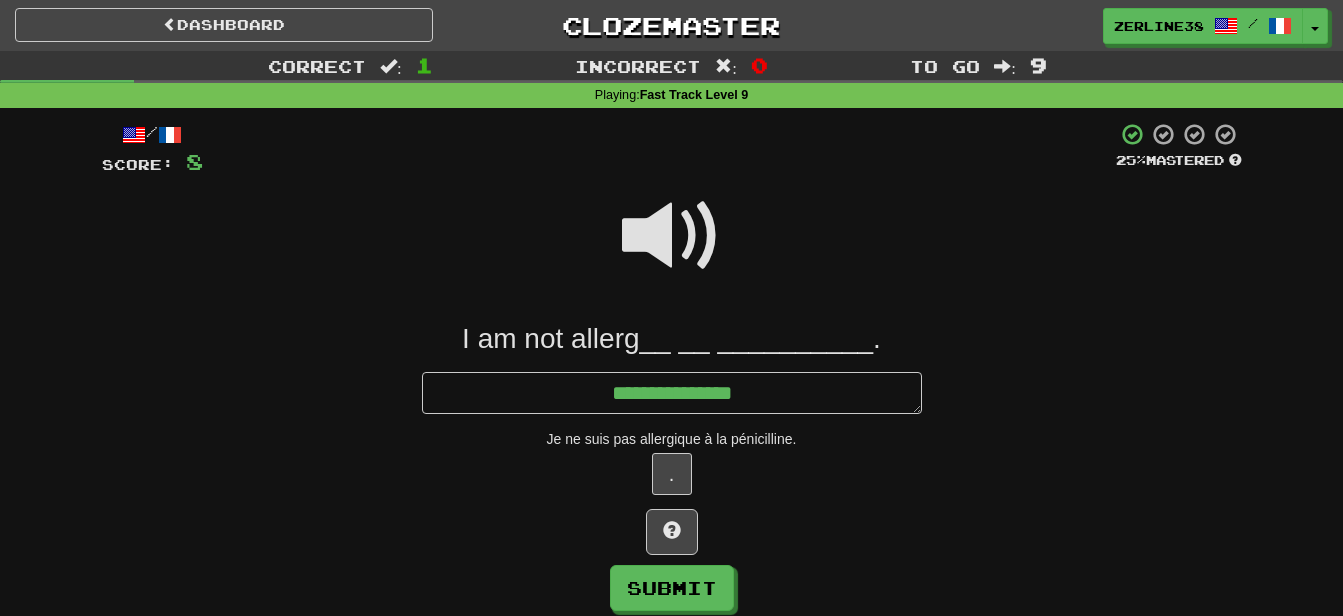 type on "*" 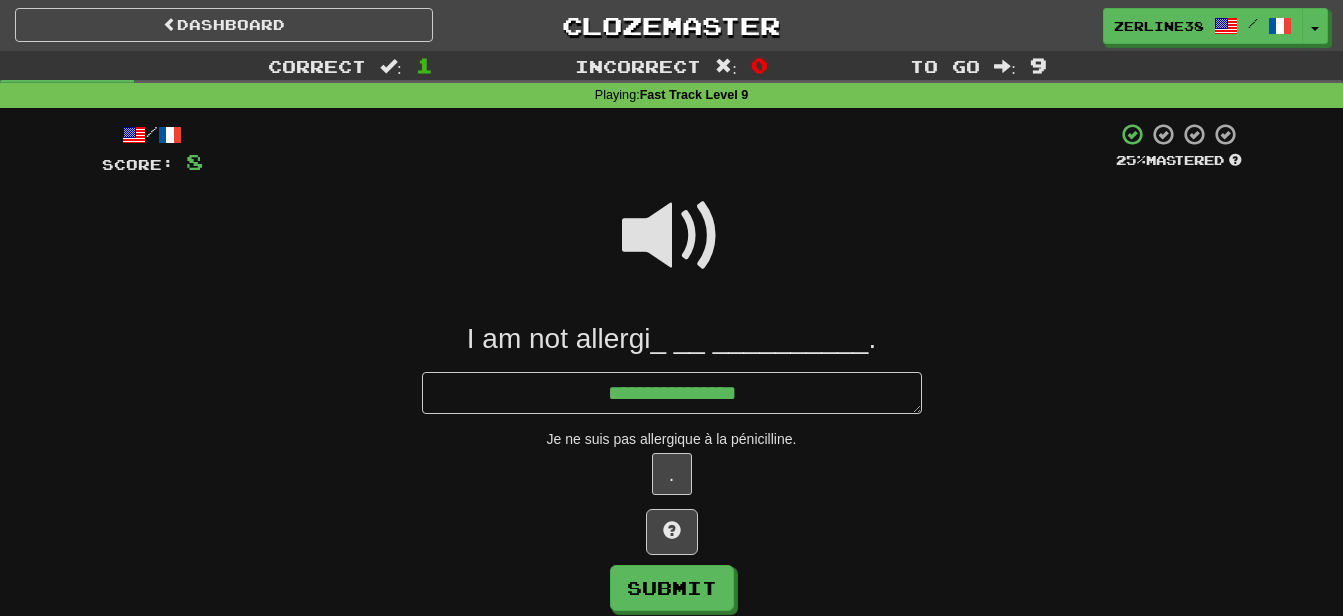 type on "*" 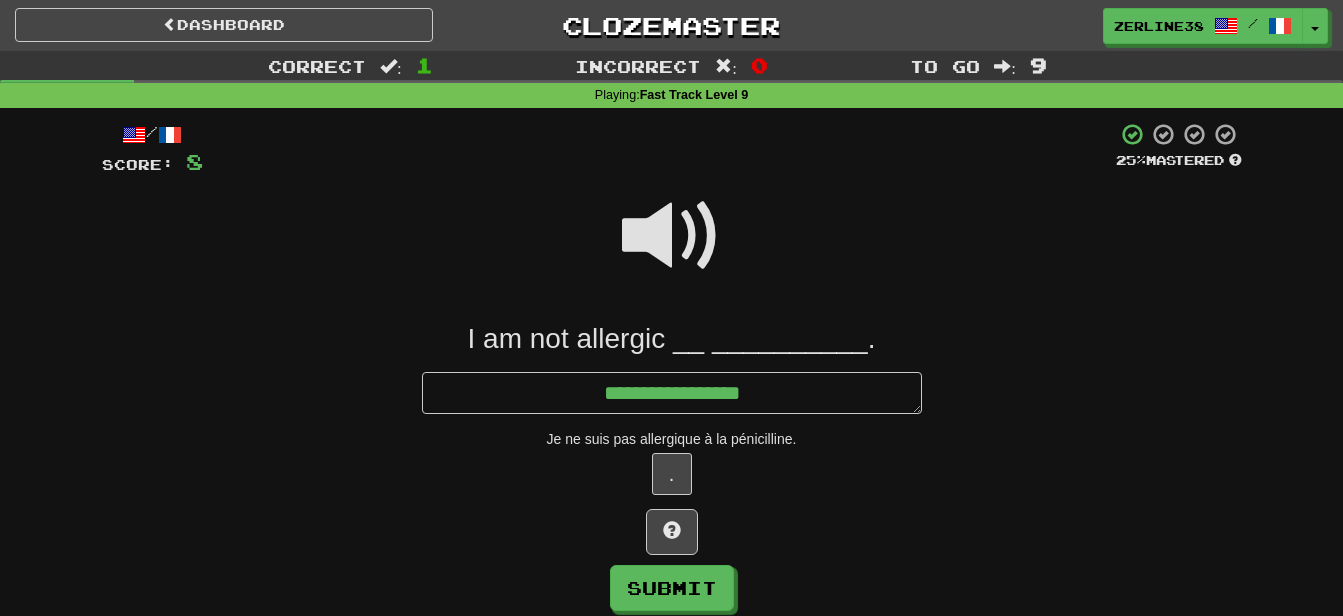 type on "*" 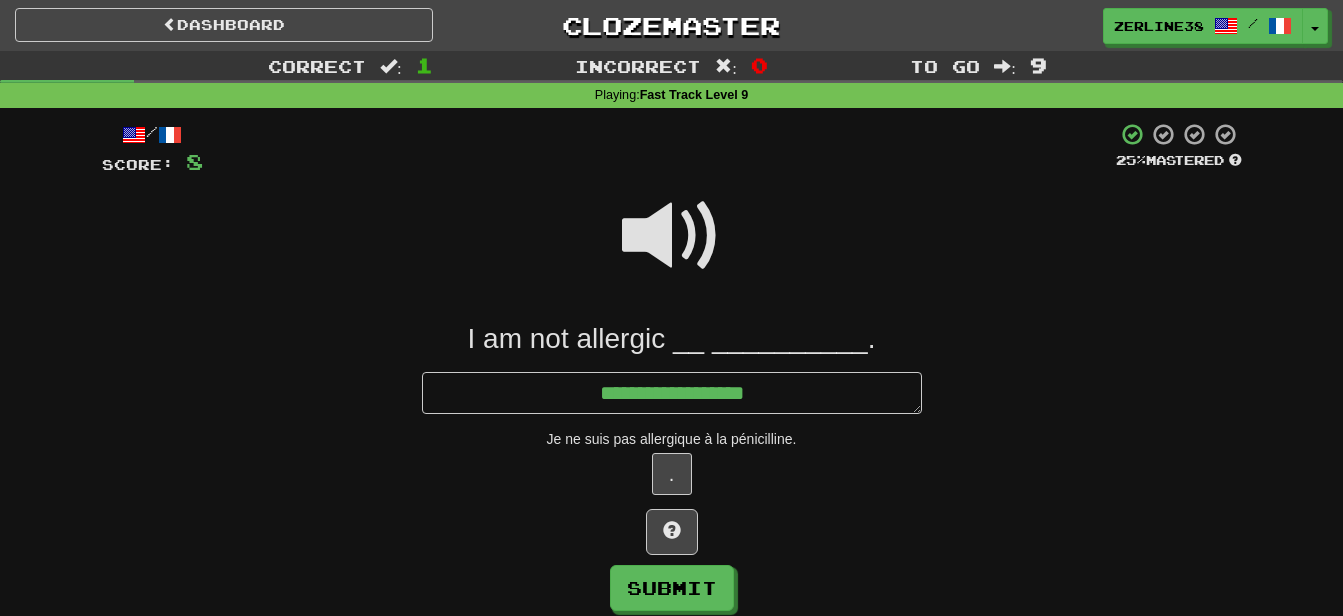 type on "*" 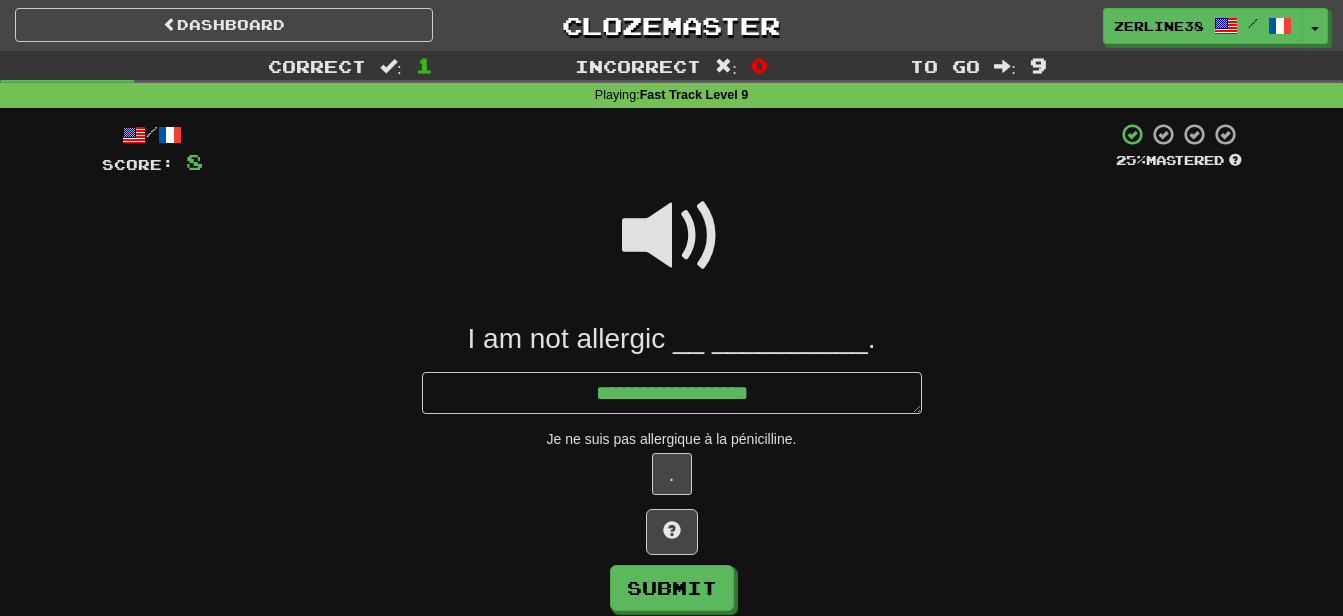 type on "*" 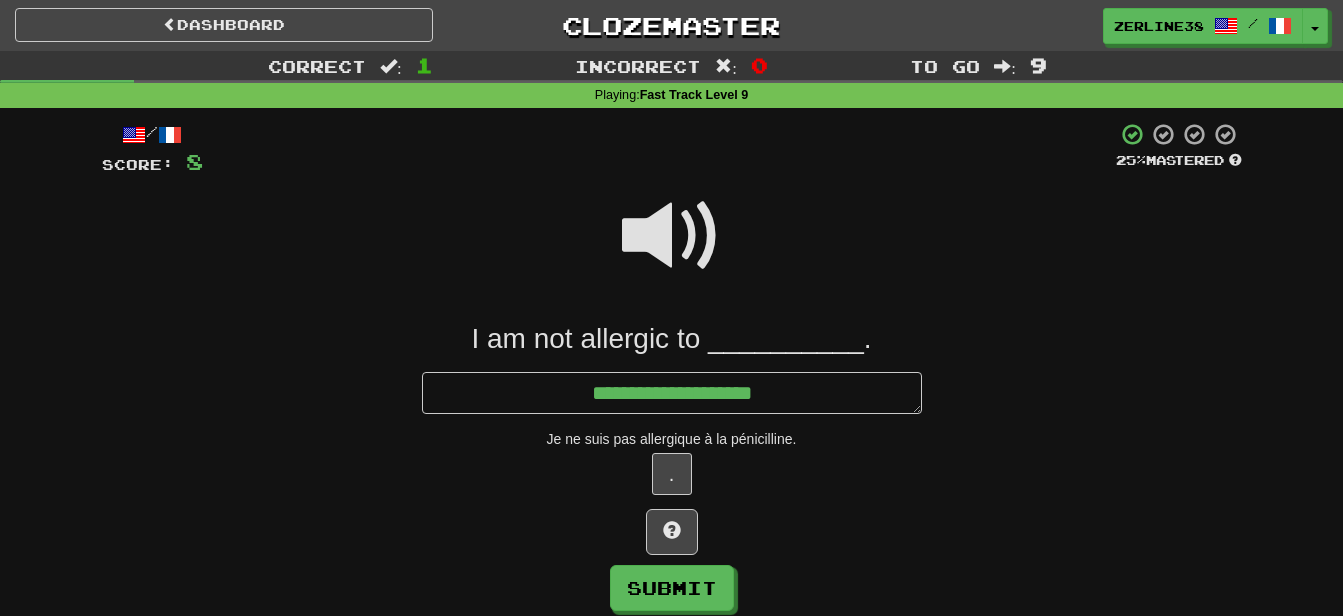 type on "*" 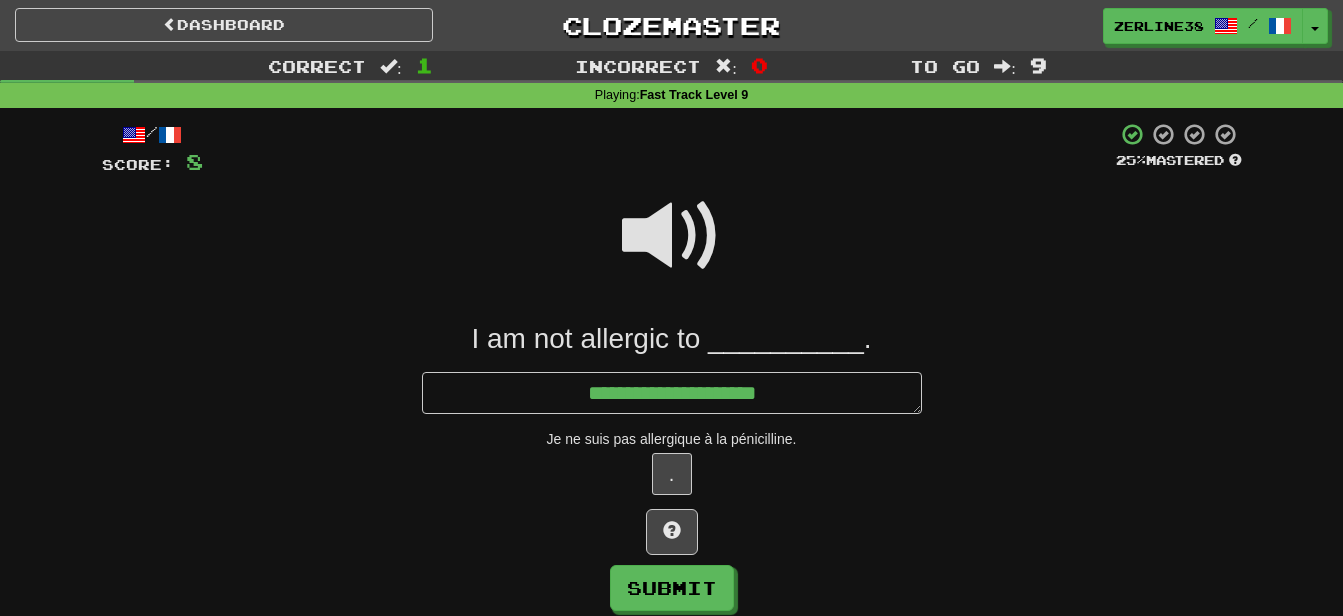 type on "*" 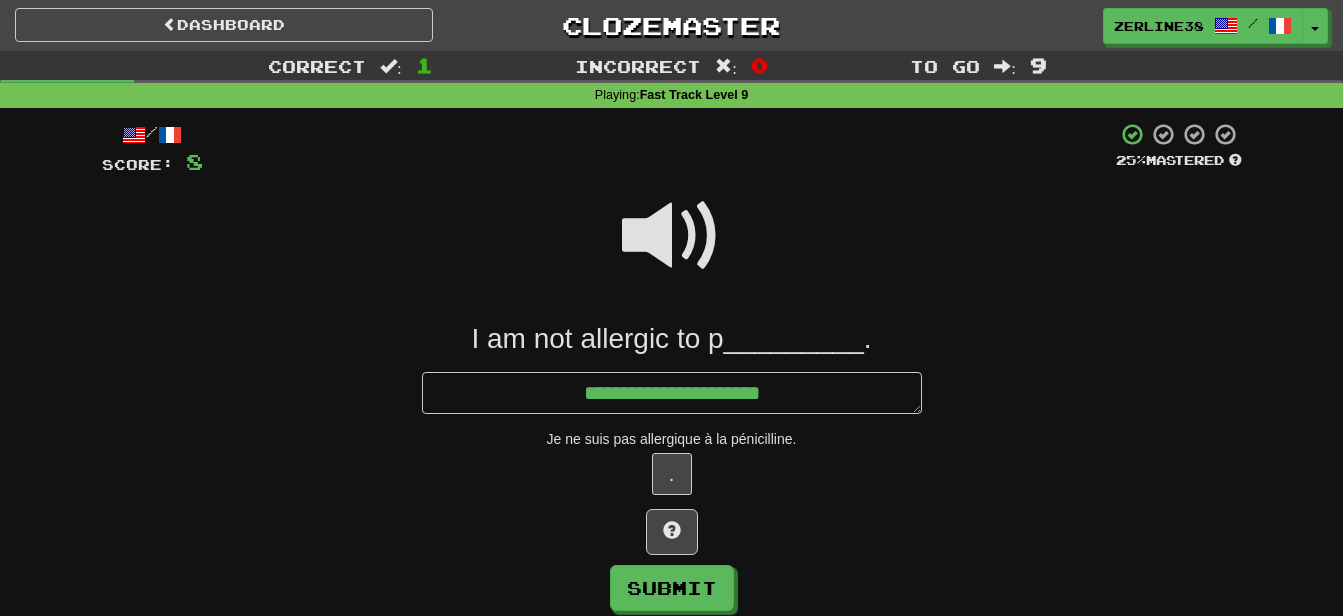type on "*" 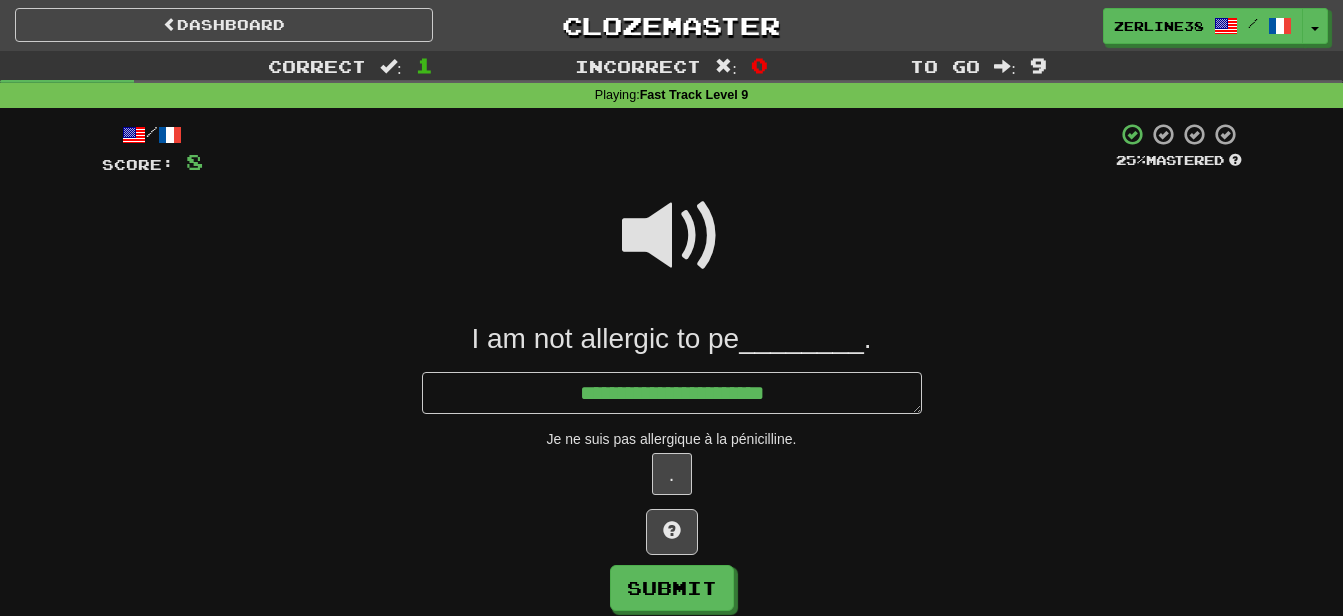 type on "*" 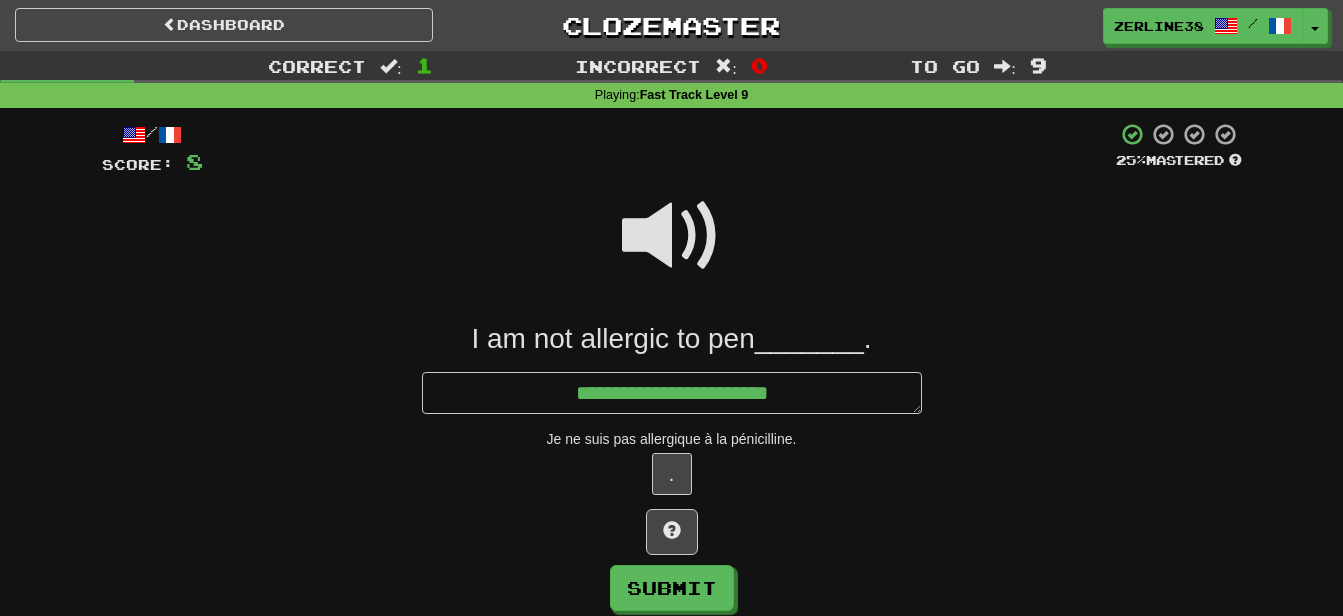 type on "*" 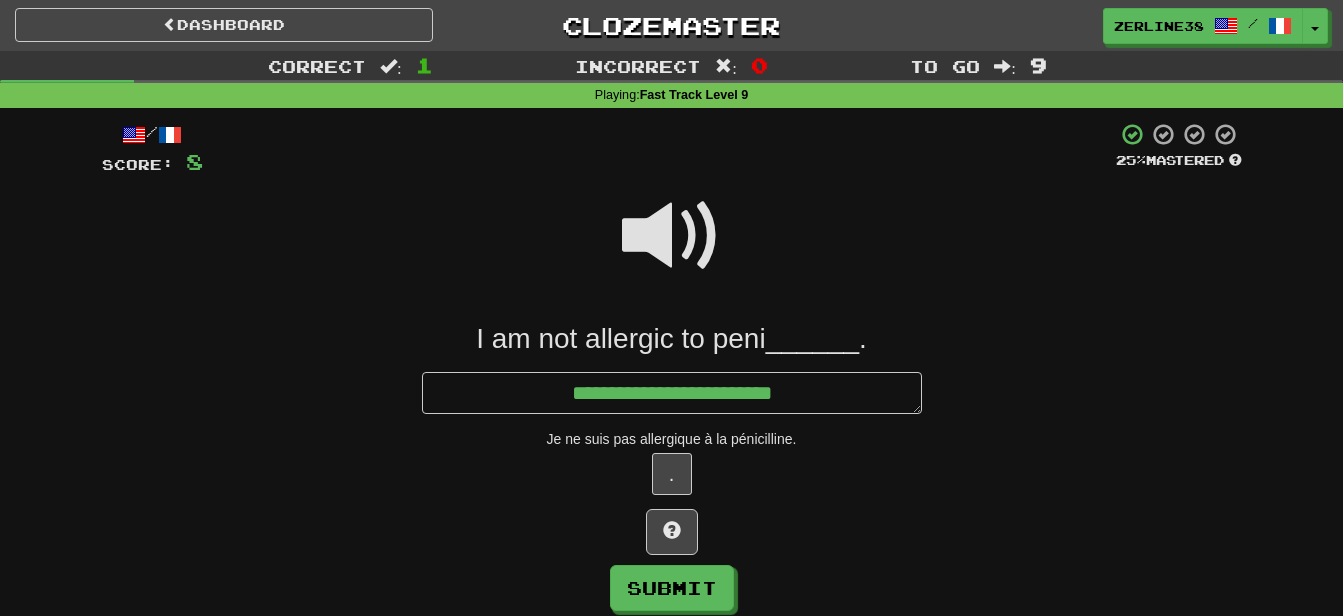 type on "*" 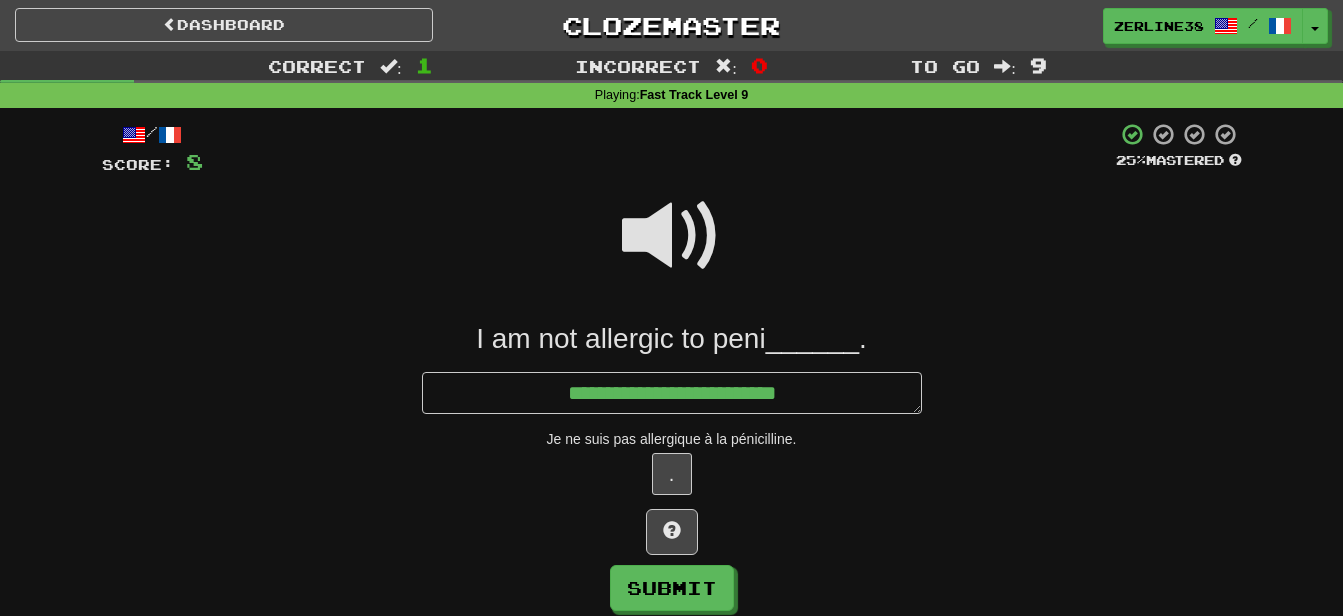 type on "**********" 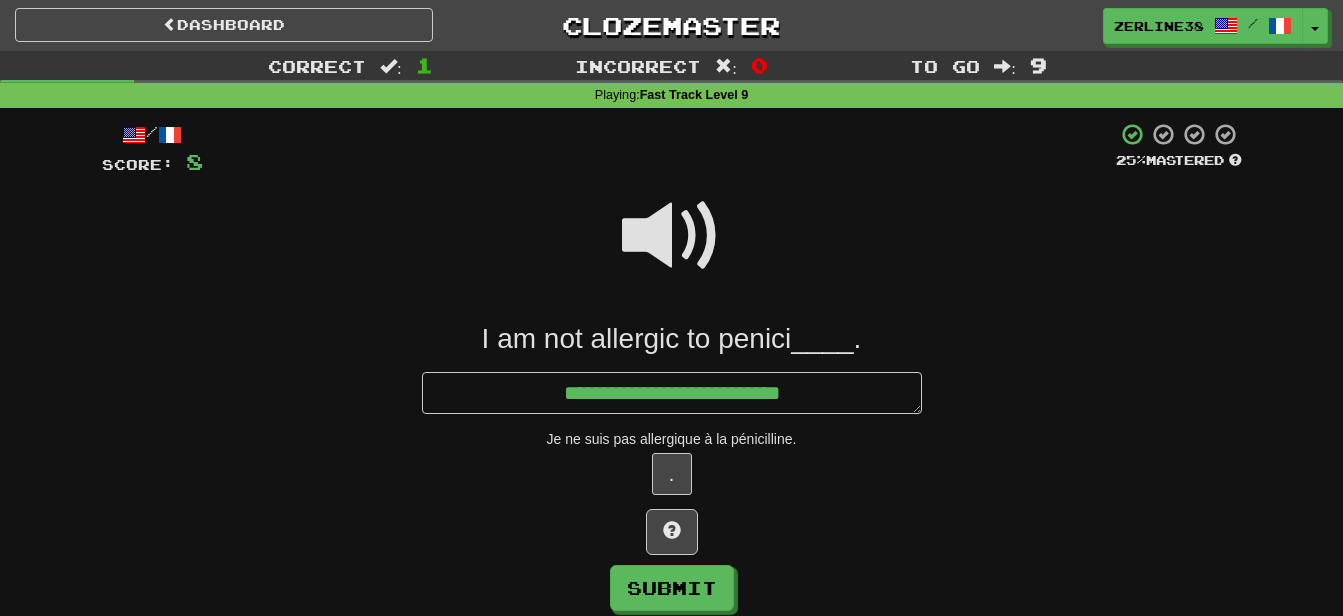 type on "*" 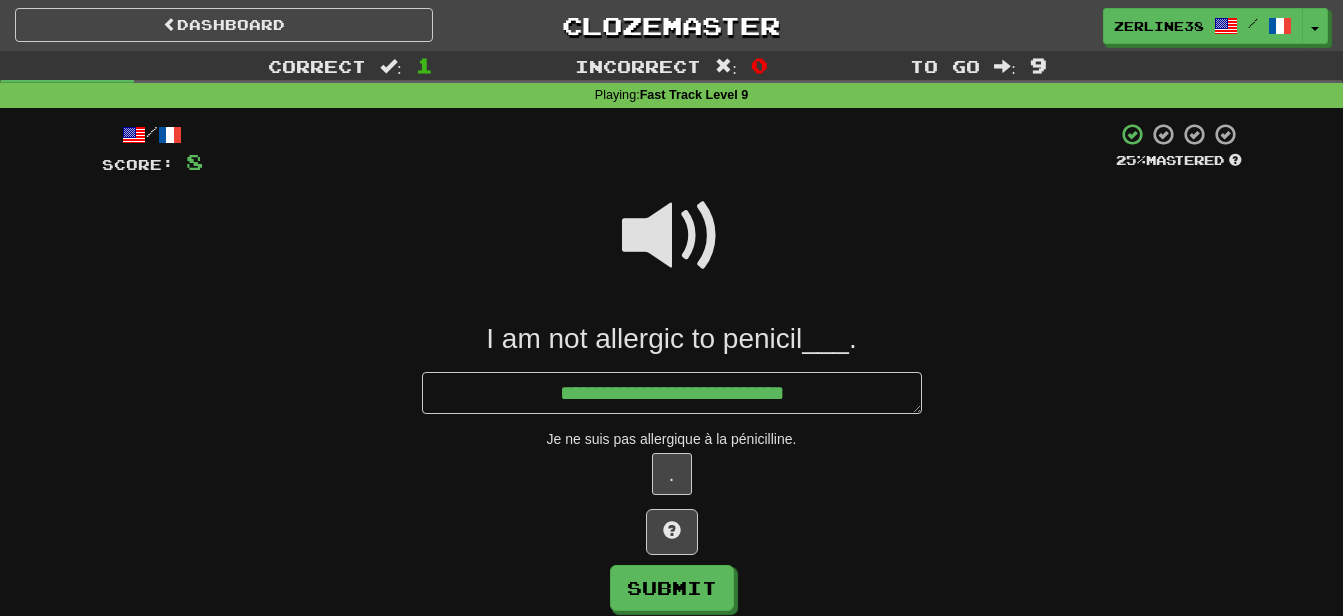 type on "*" 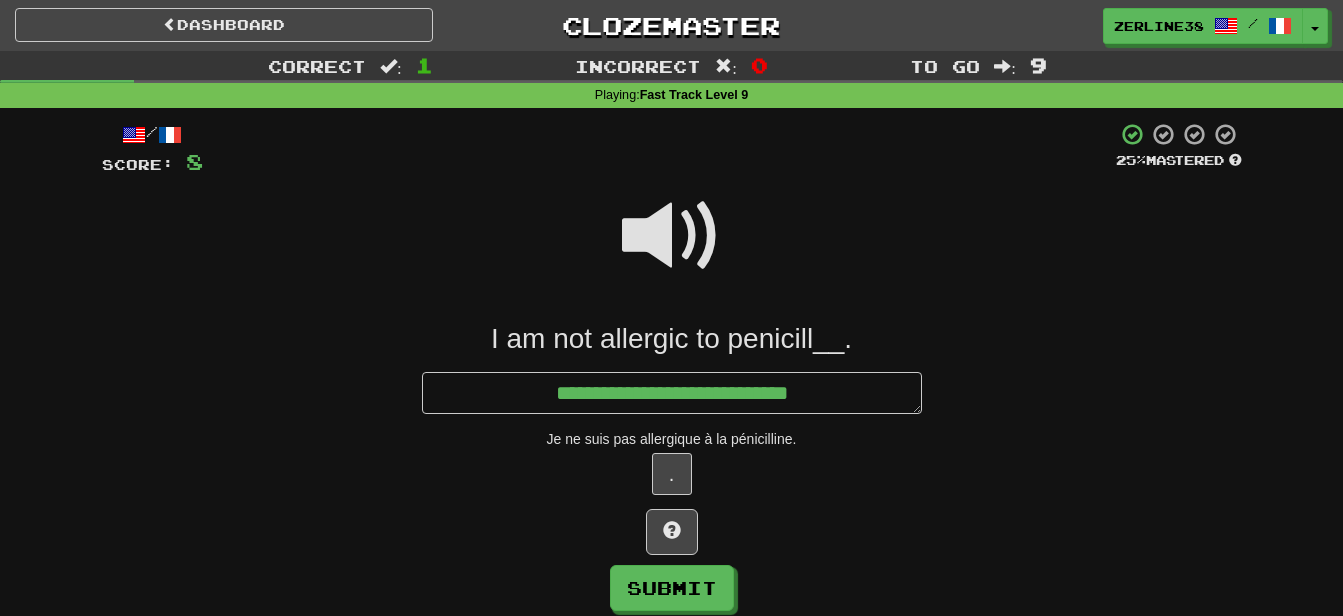 type on "*" 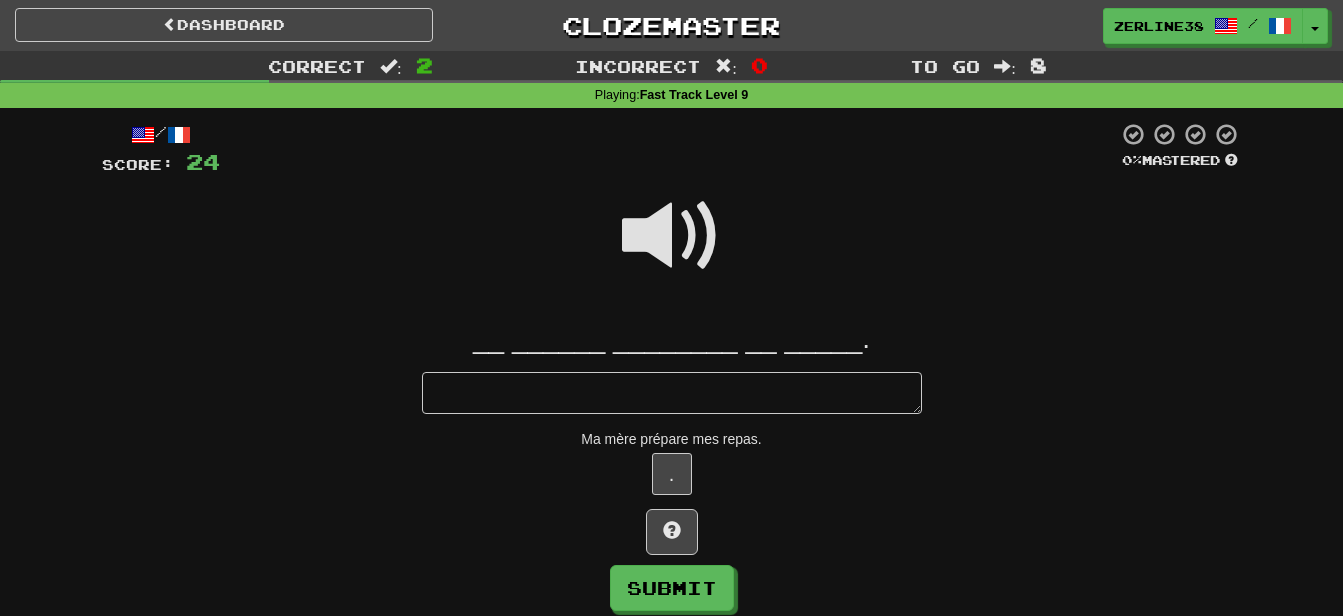 type on "*" 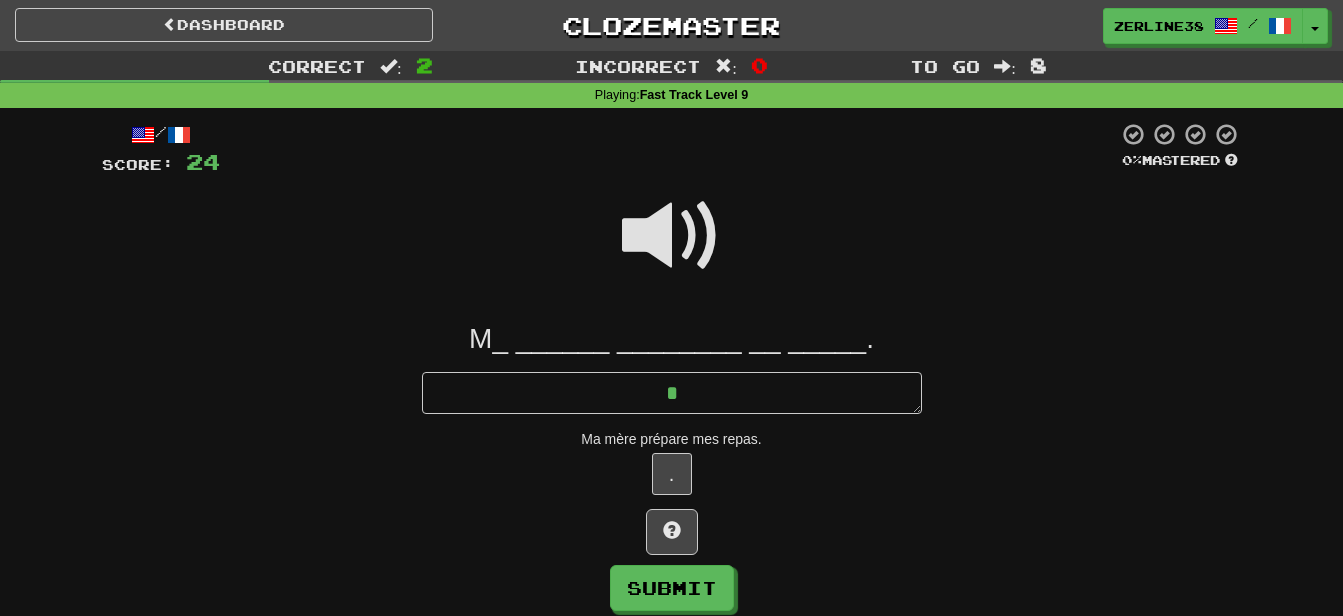 type on "*" 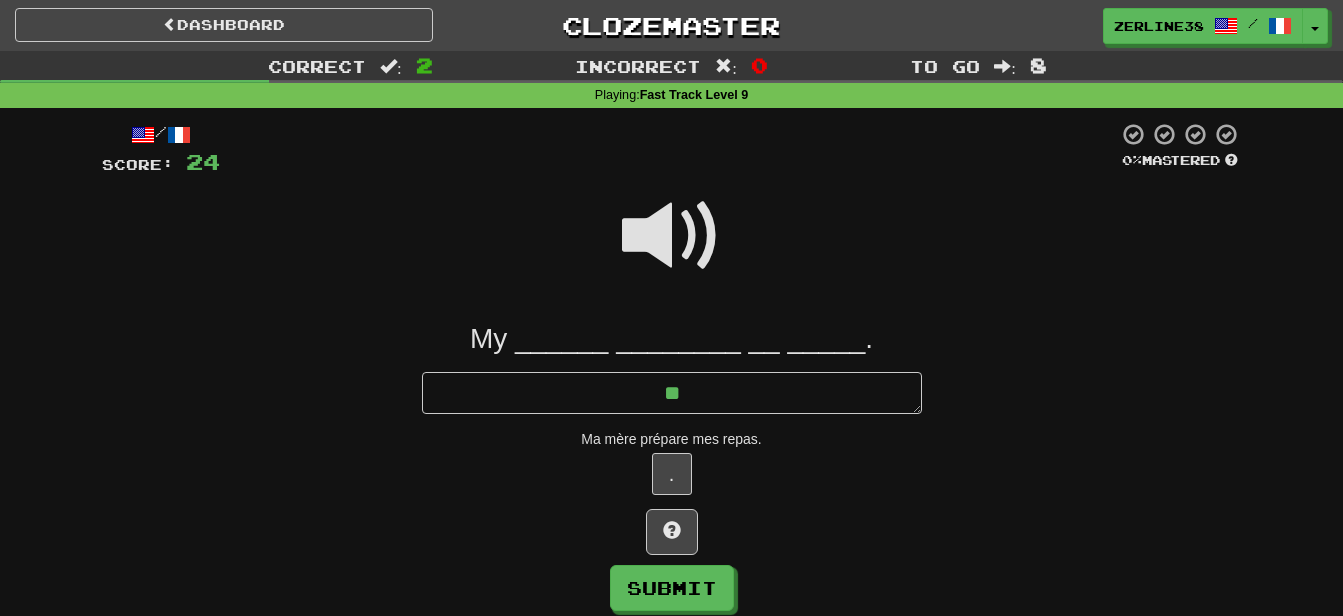 type on "*" 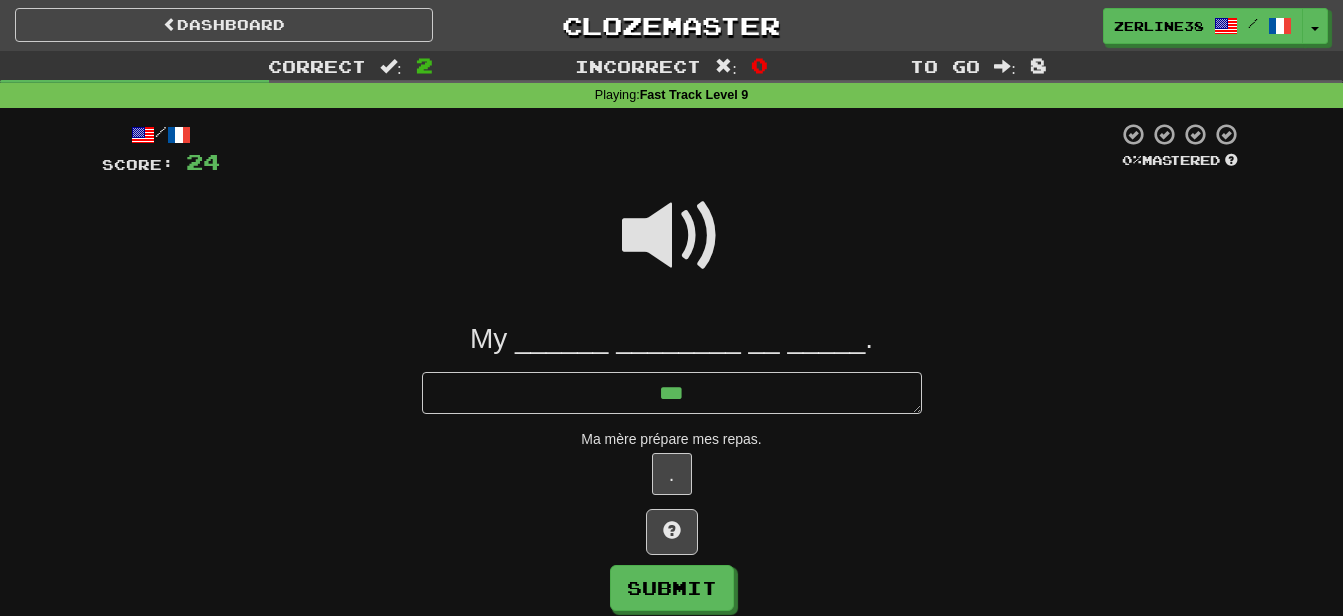 type on "*" 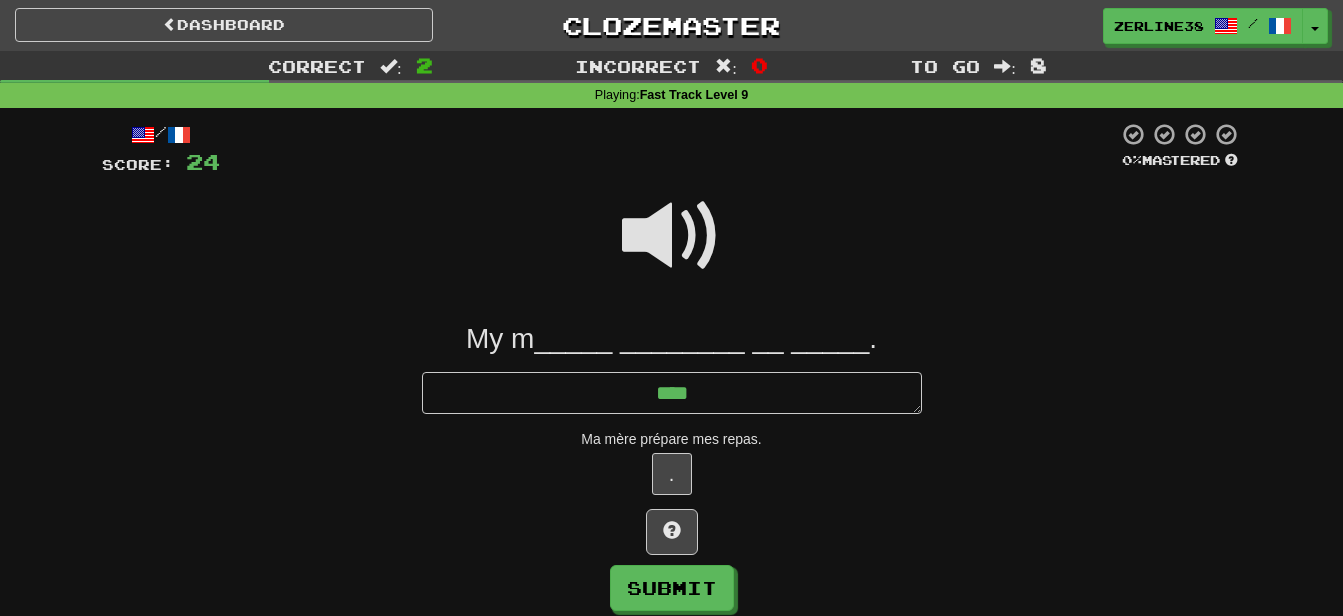type on "*" 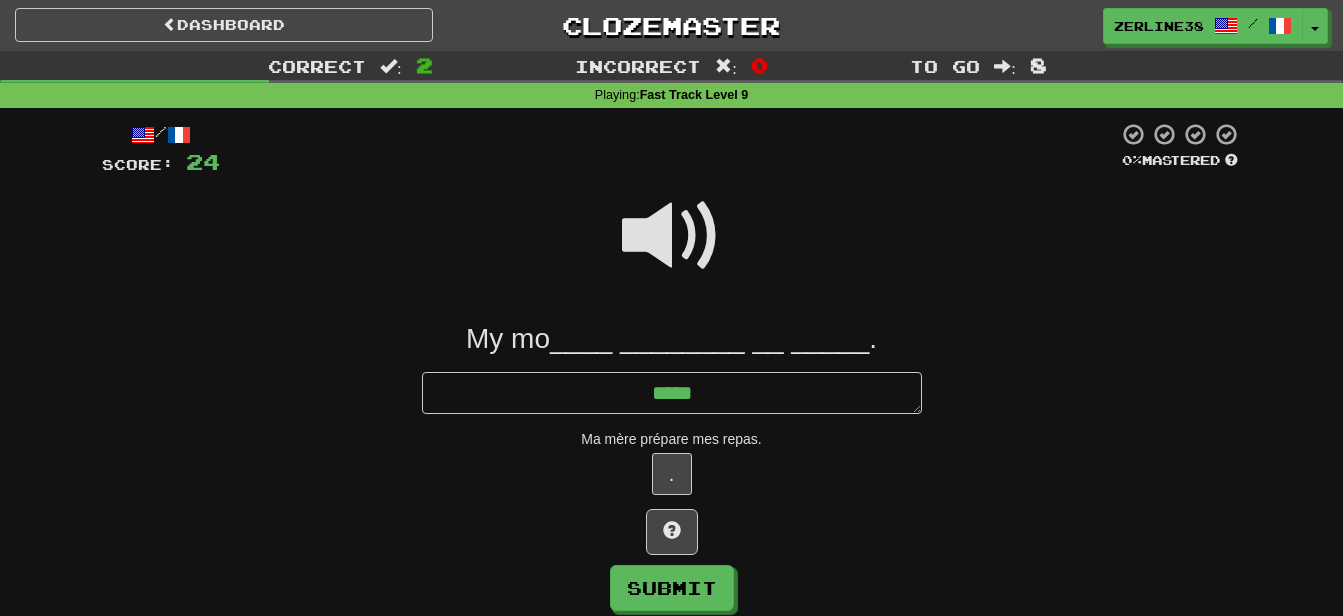 type on "*" 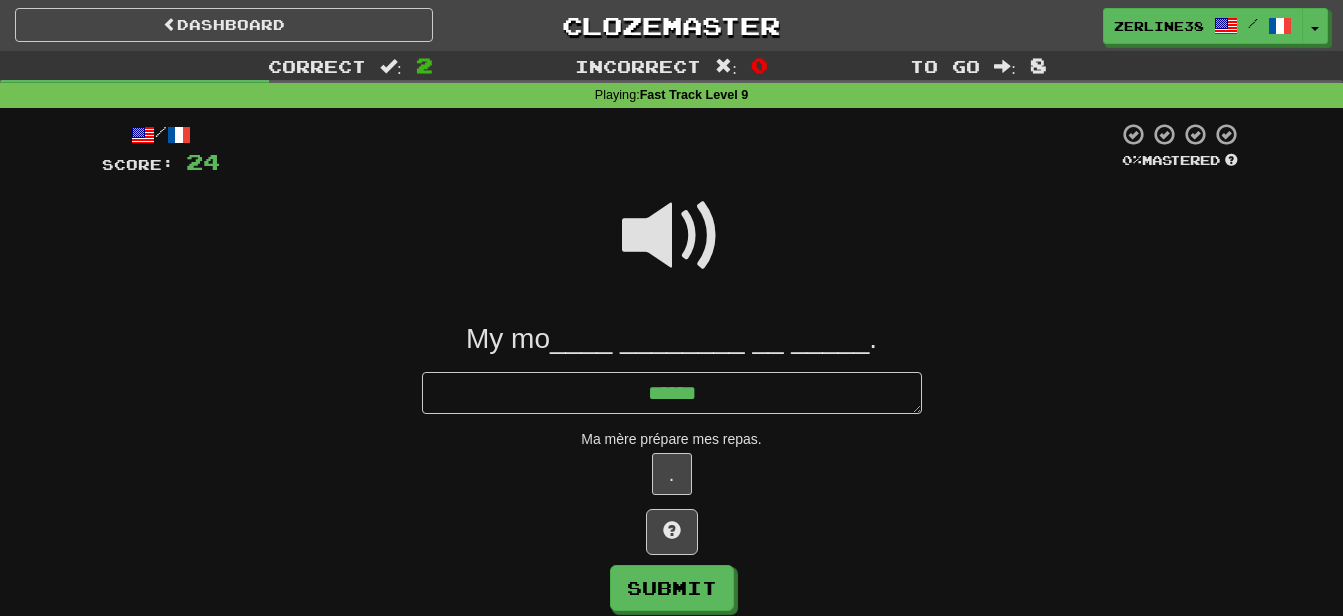 type on "*******" 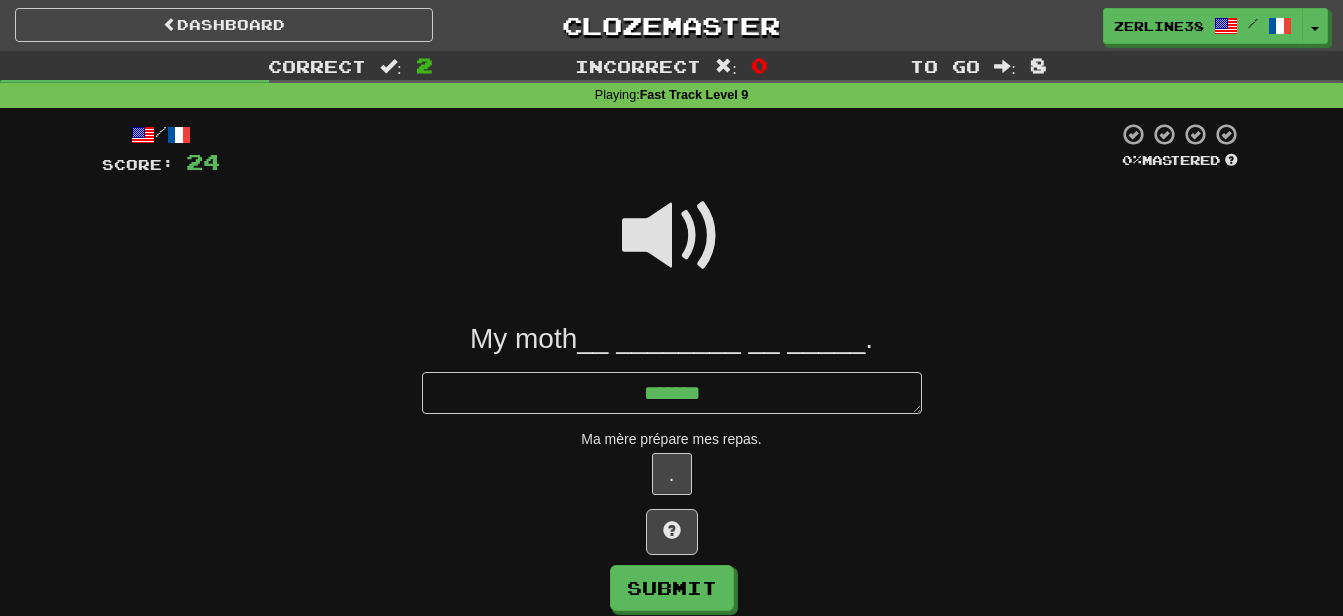 type on "*" 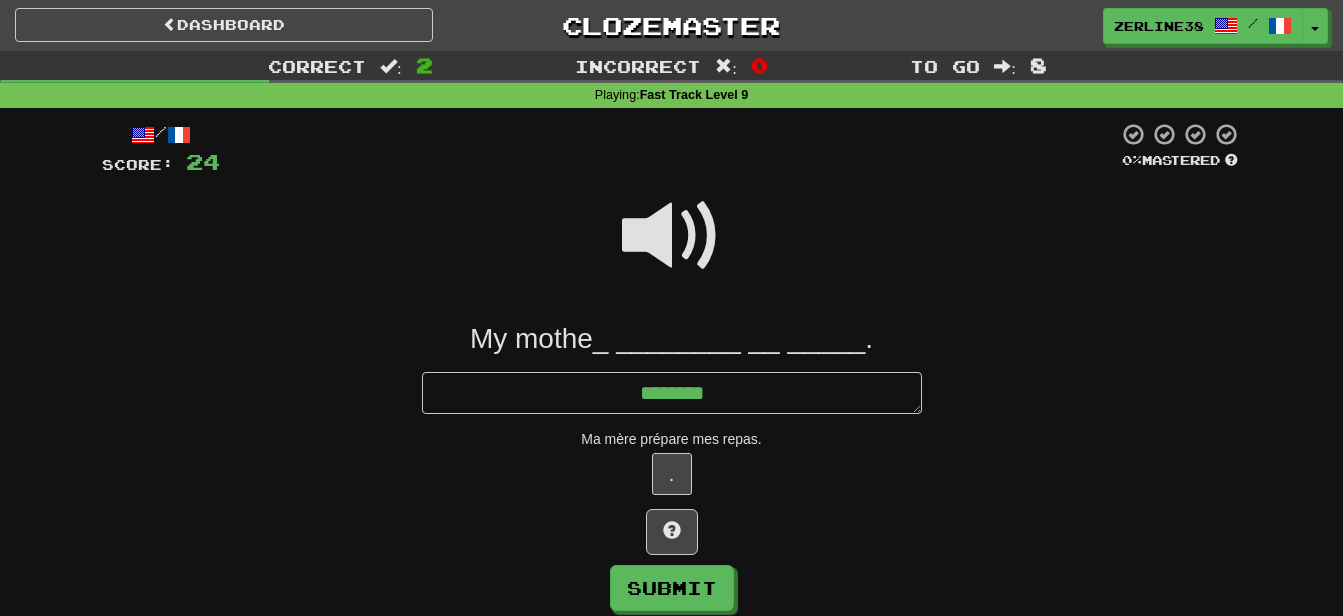 type on "*" 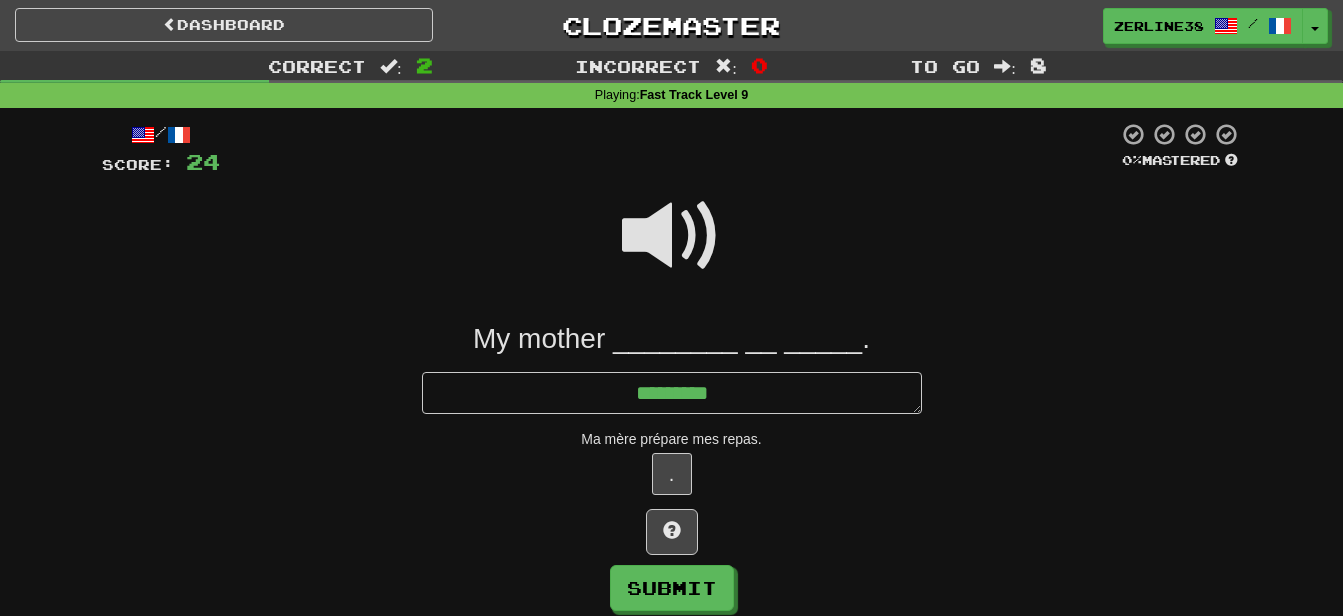type on "*" 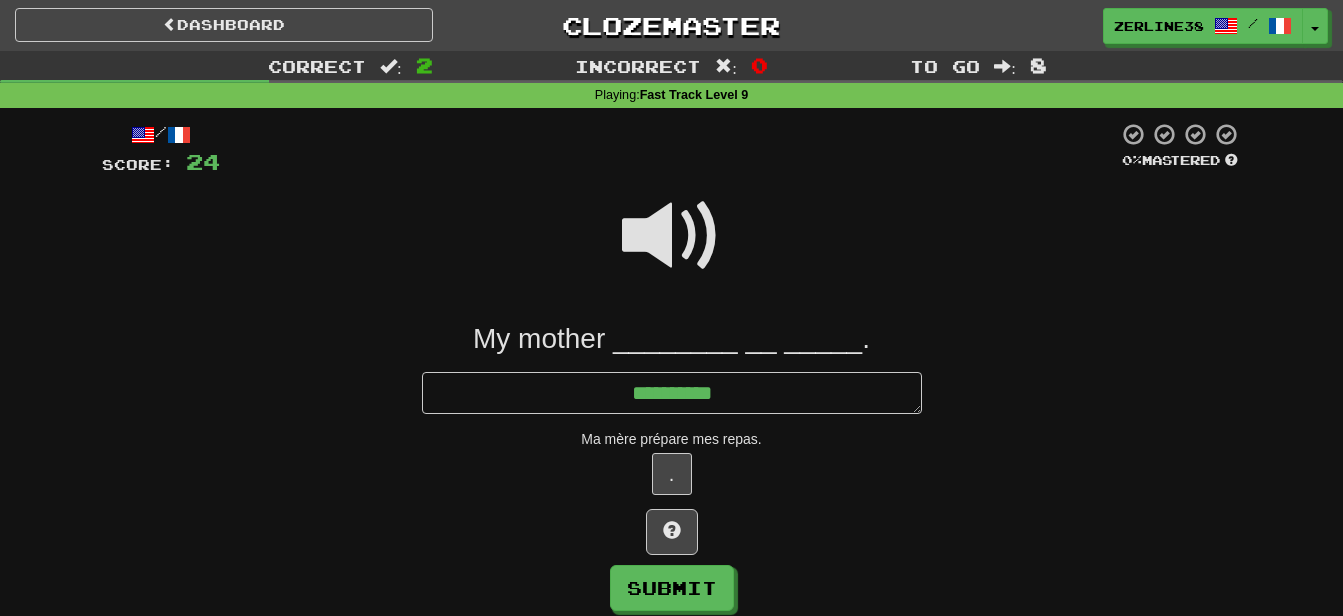 type on "*" 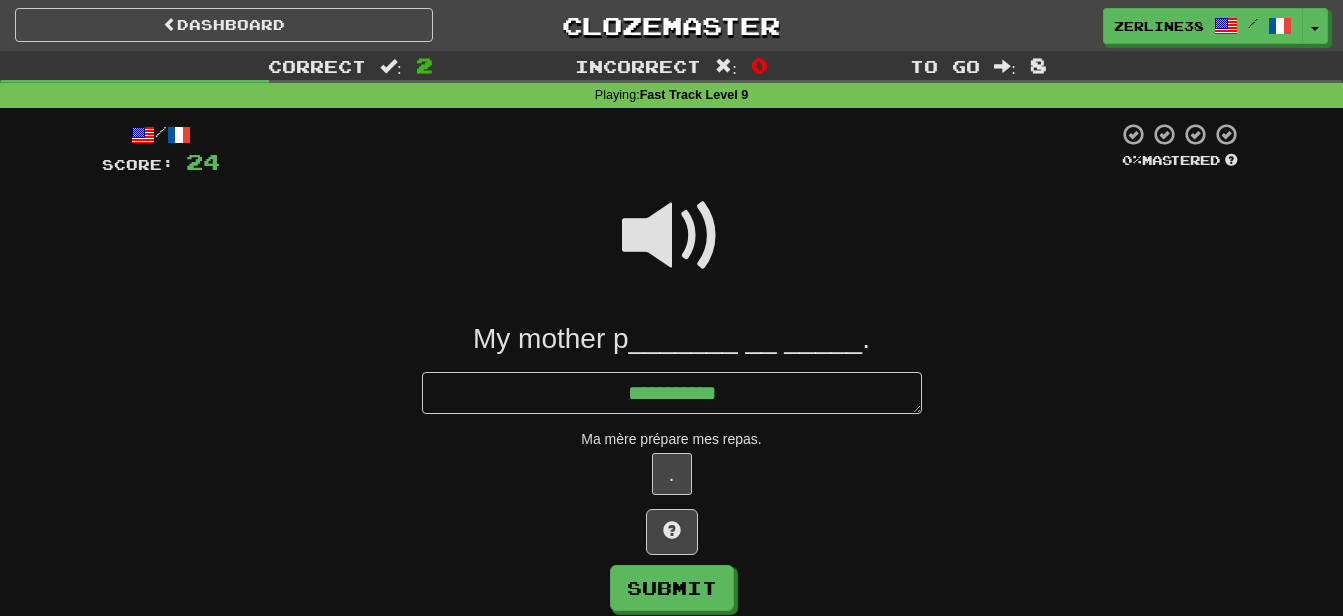 type on "*" 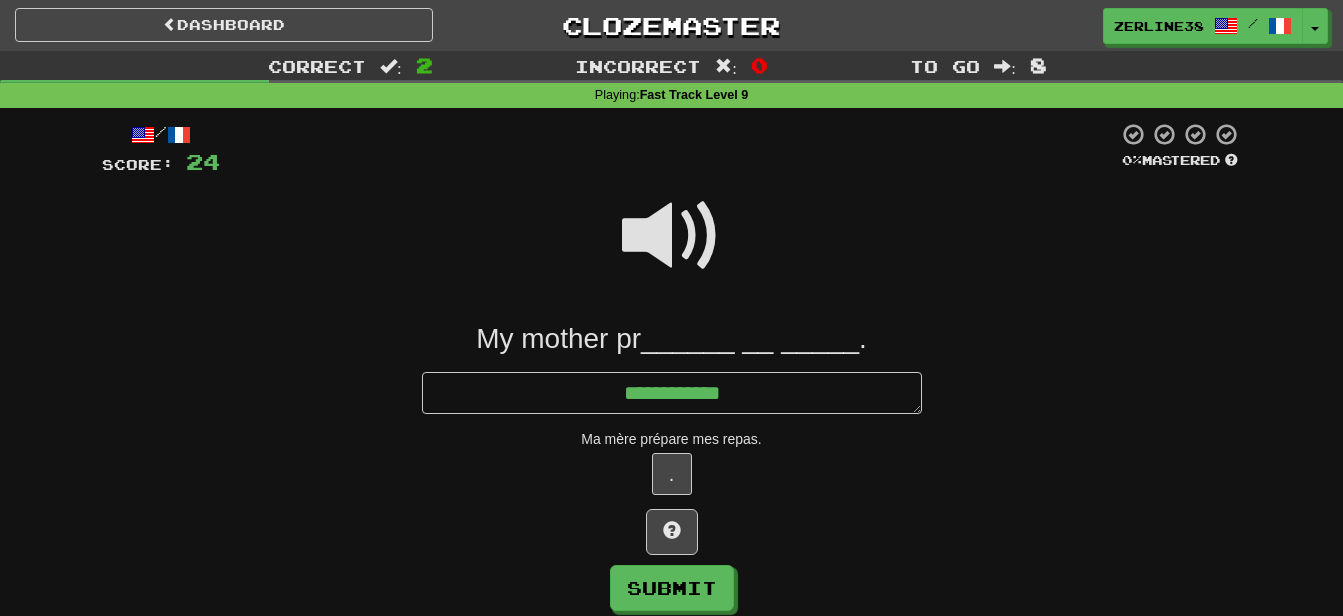 type on "*" 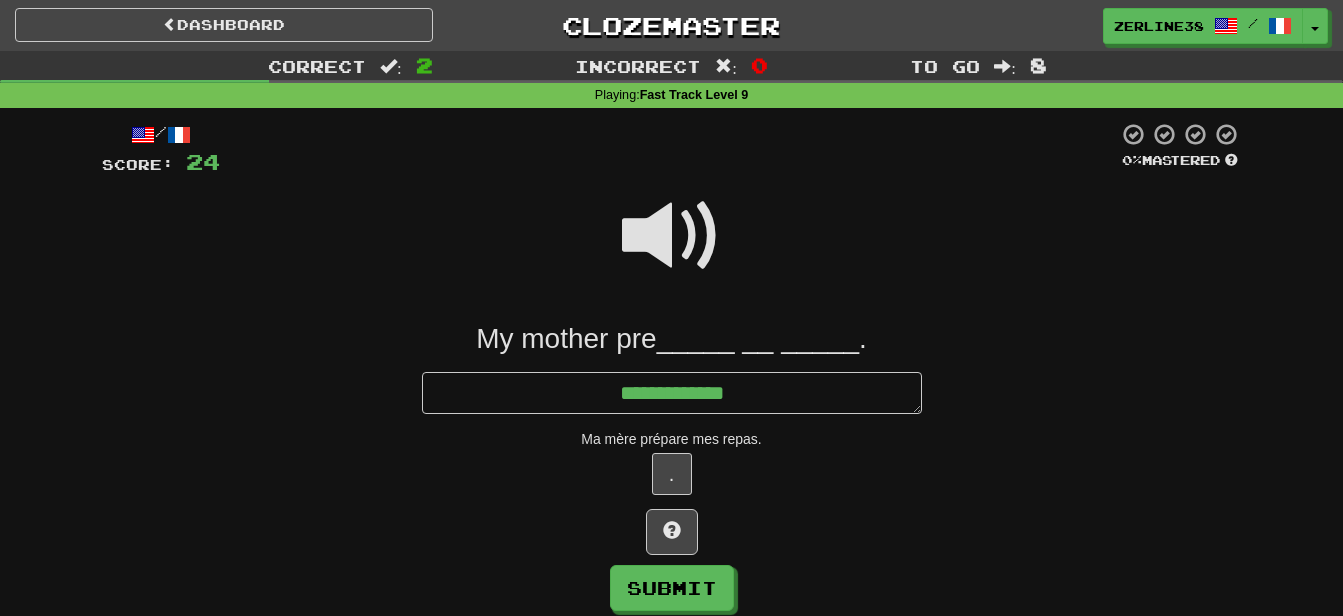 type on "*" 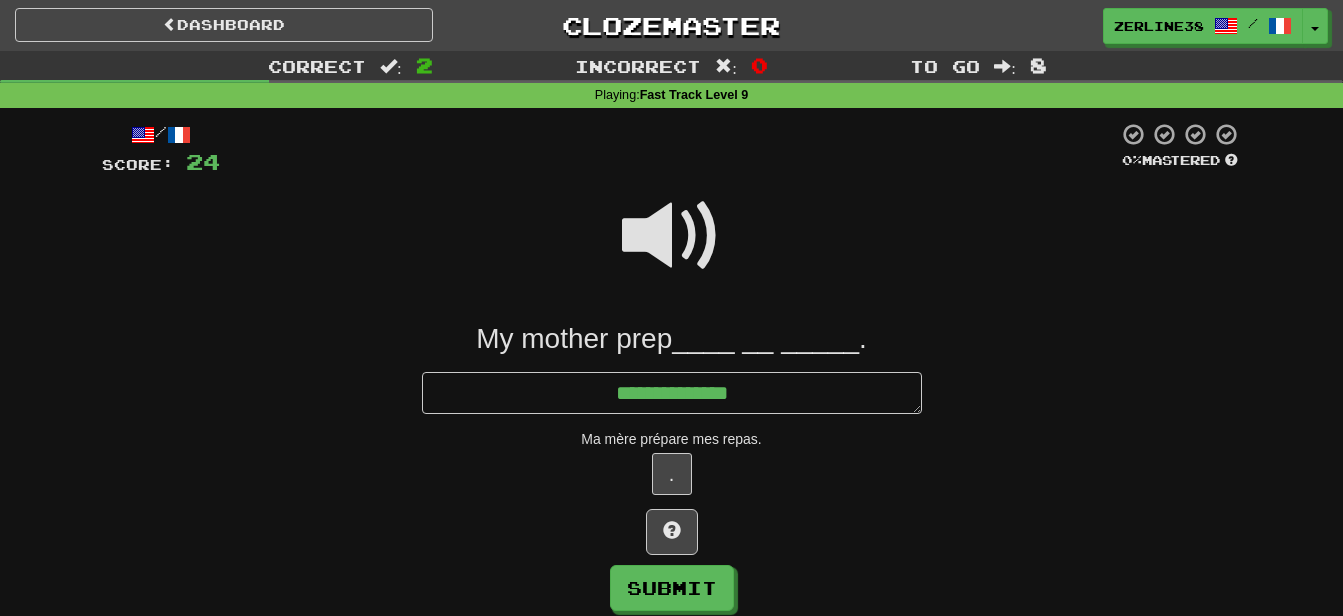 type on "*" 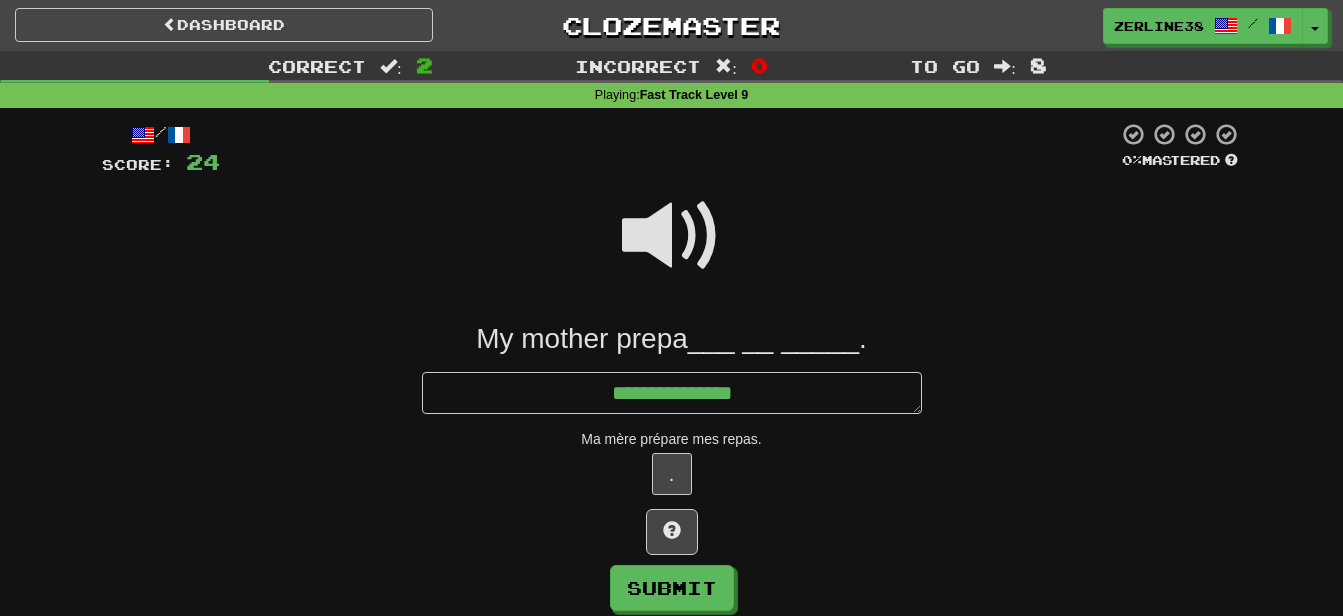 type on "*" 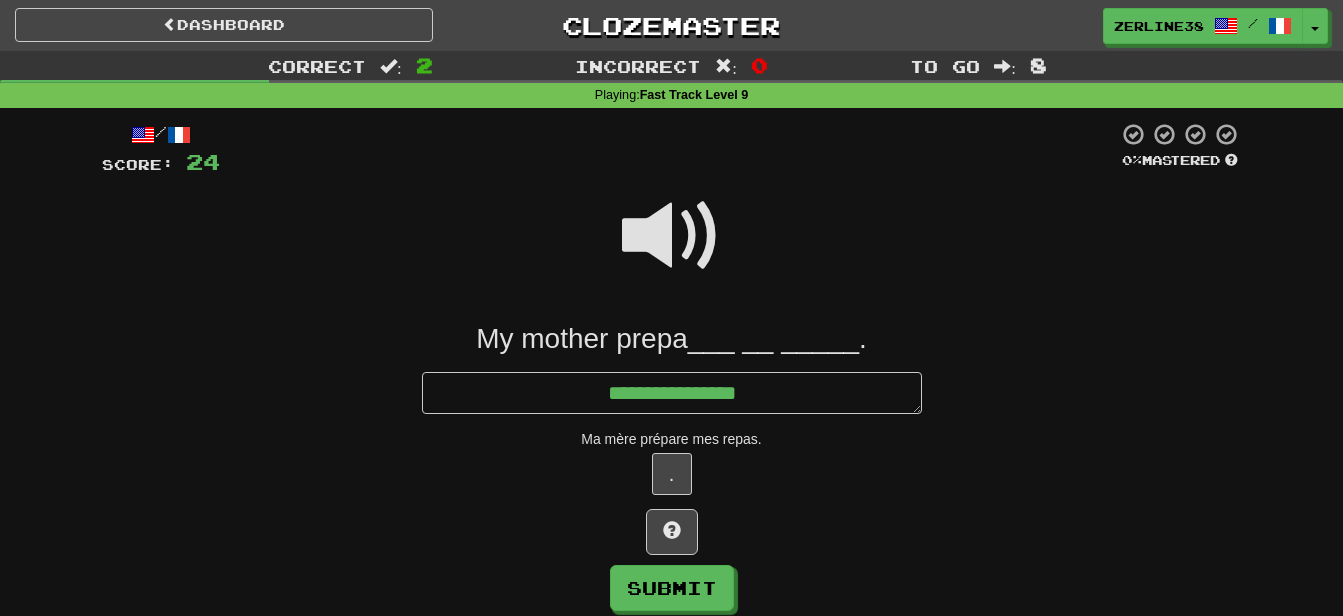 type on "*" 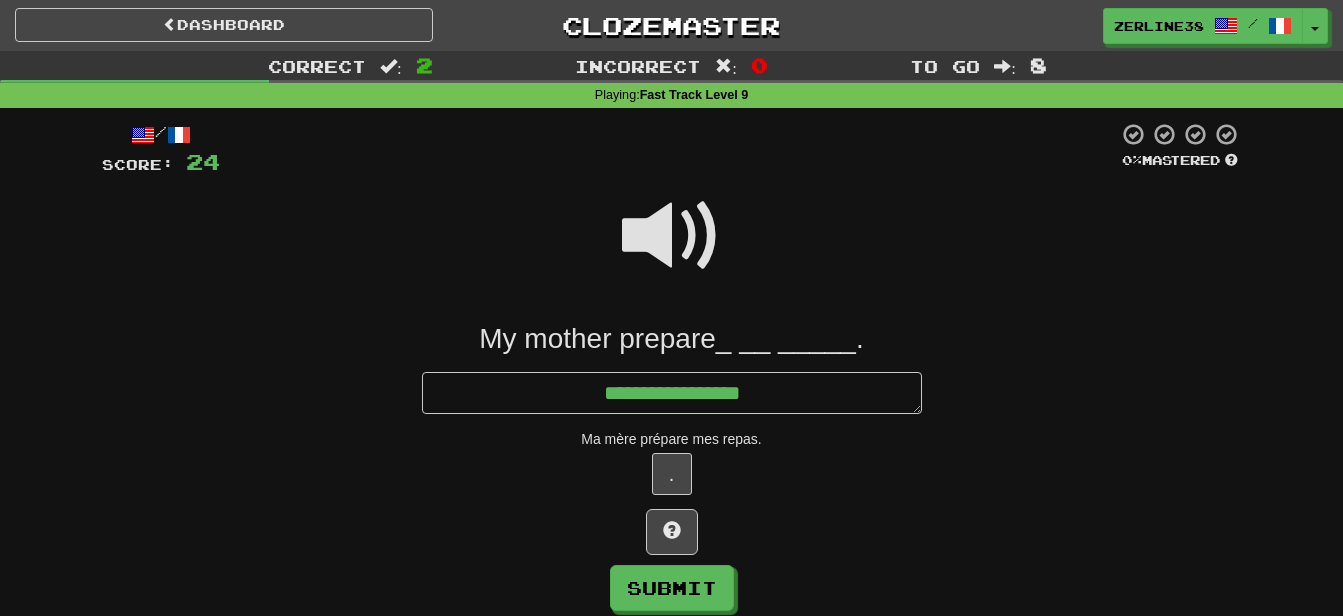 type on "*" 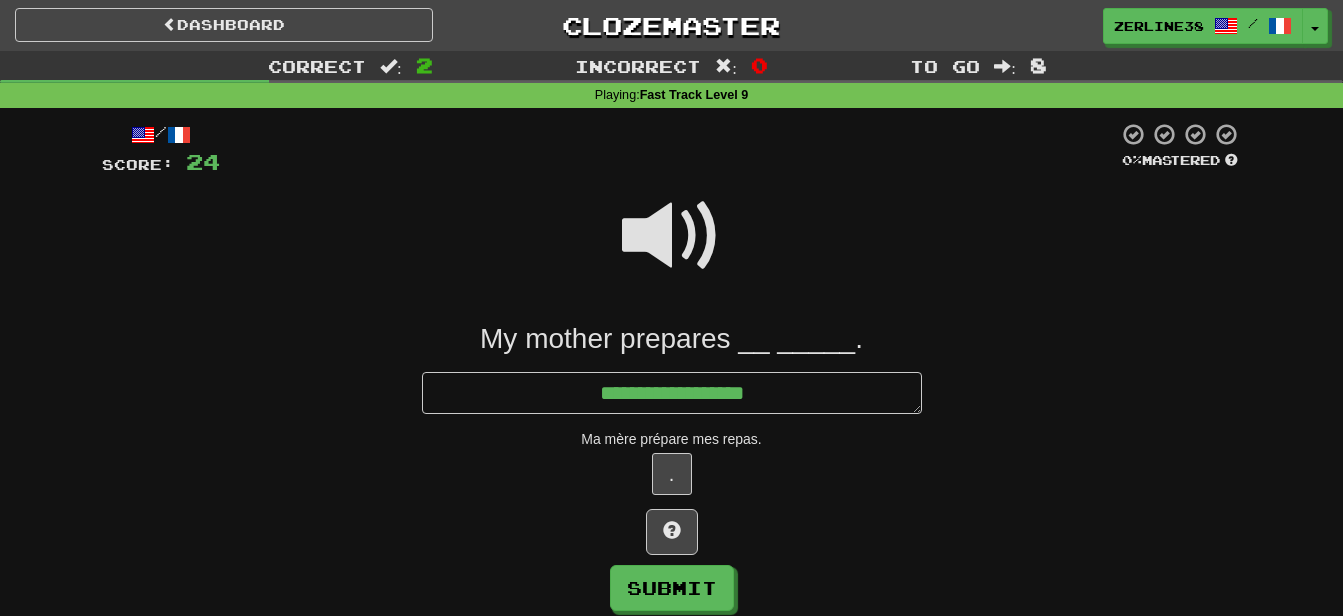 type on "*" 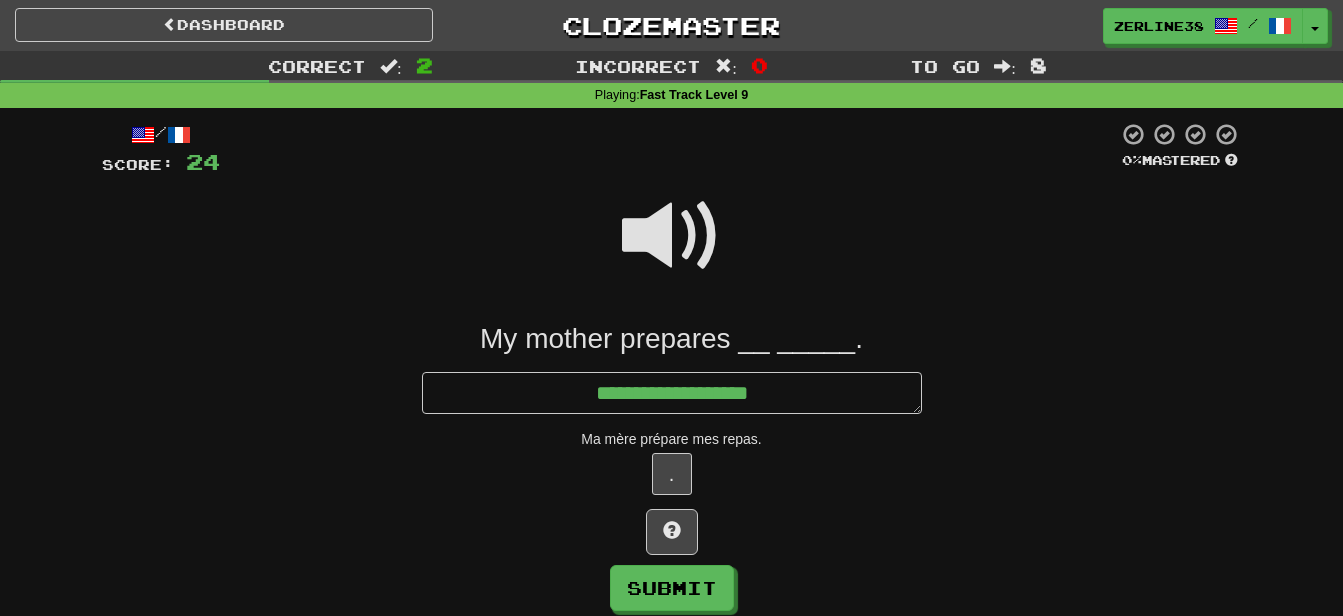 type on "*" 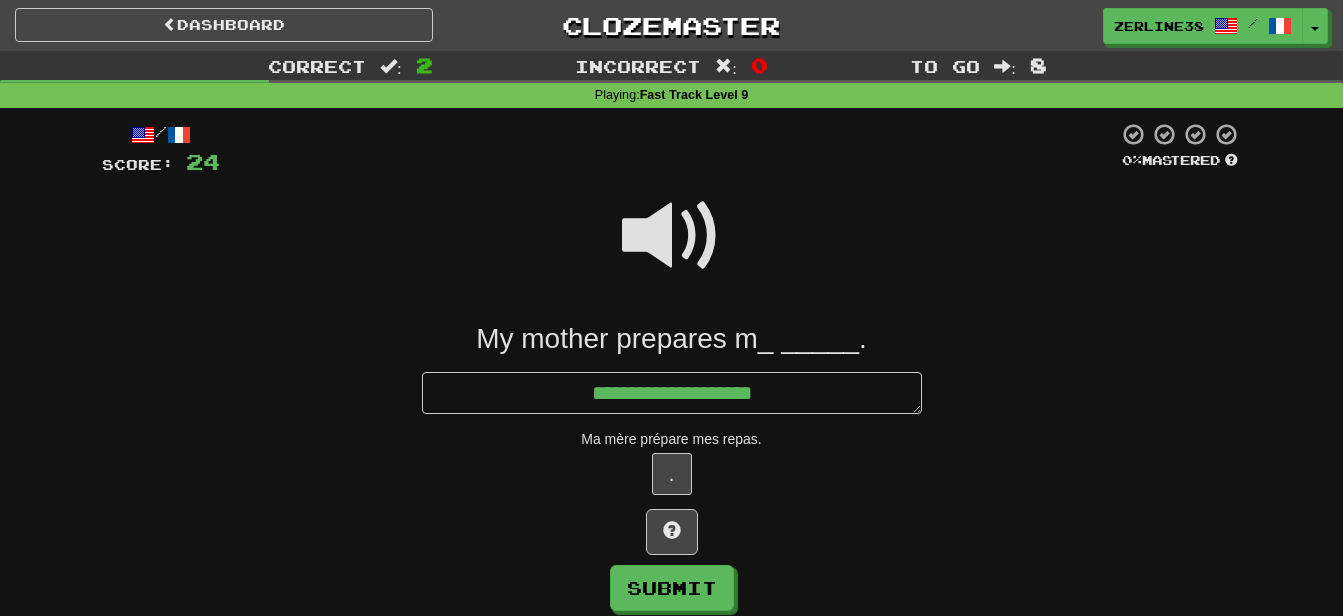 type on "*" 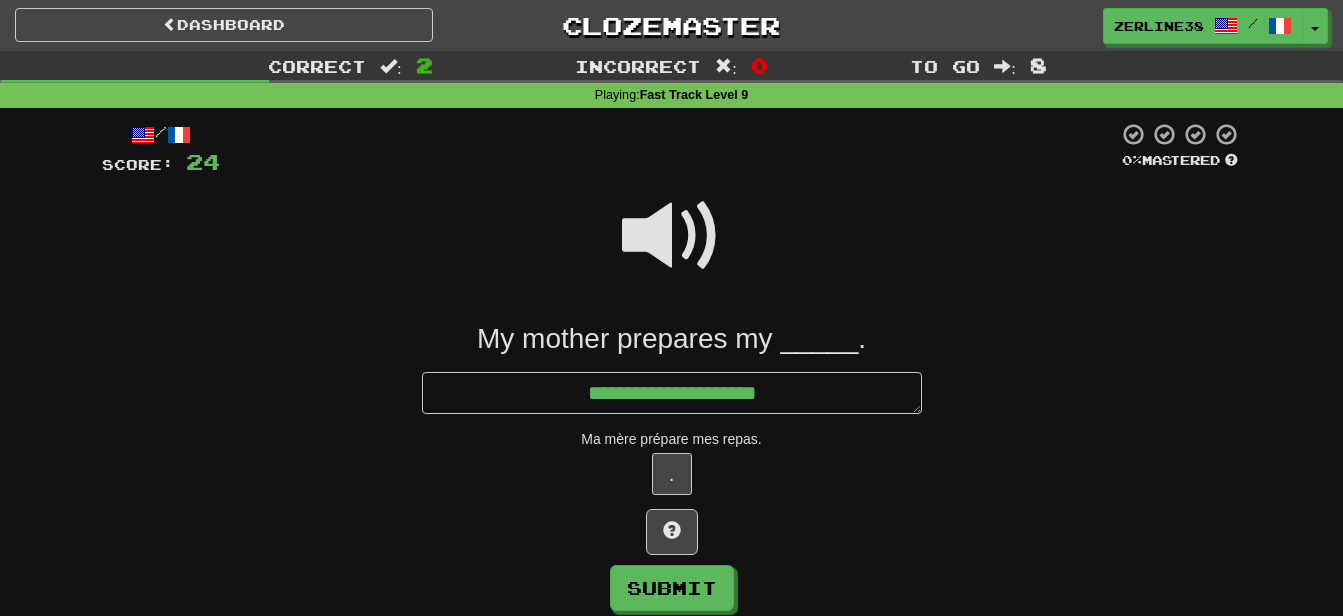 type on "*" 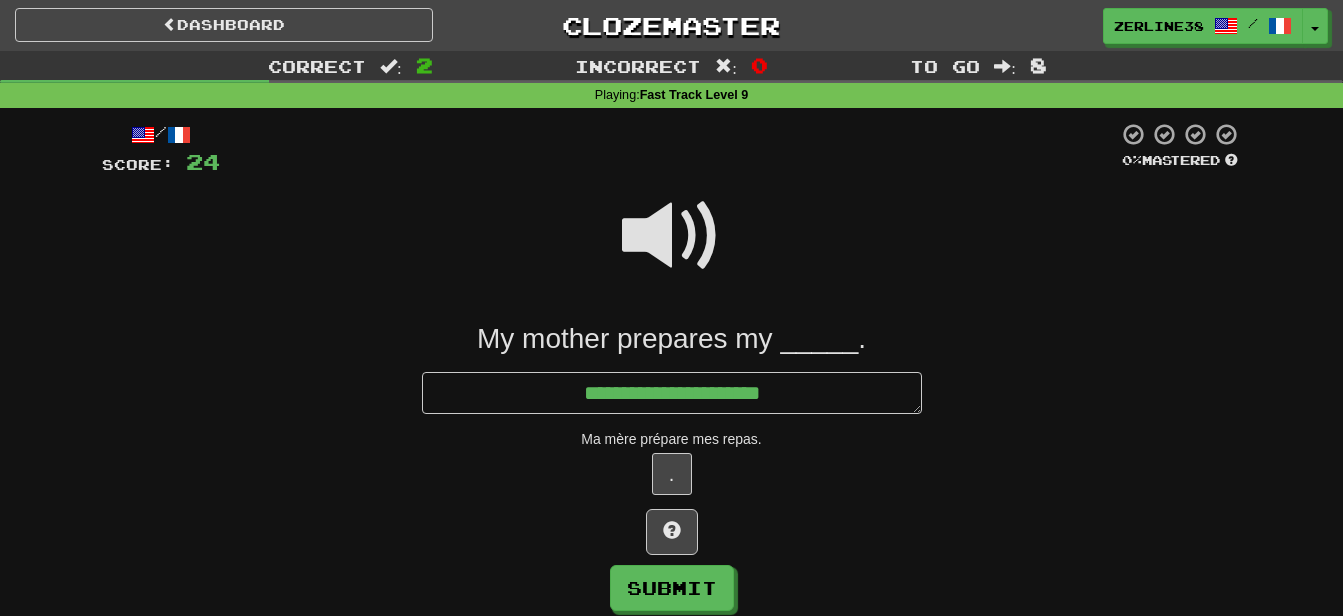 type on "*" 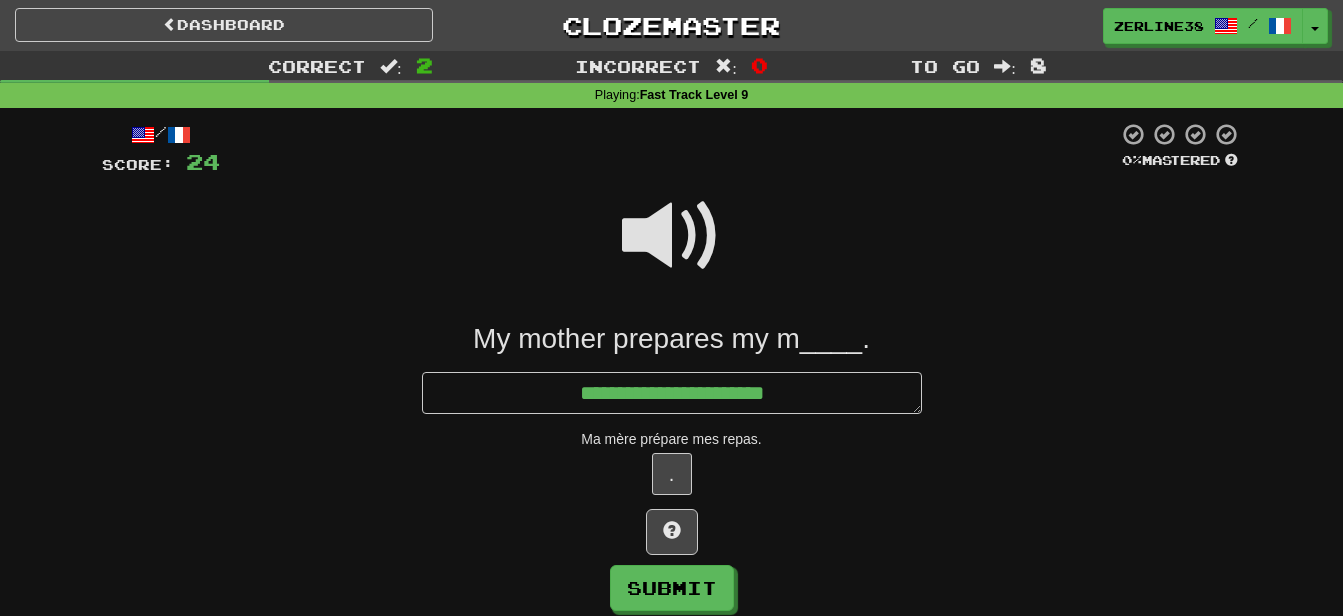 type on "*" 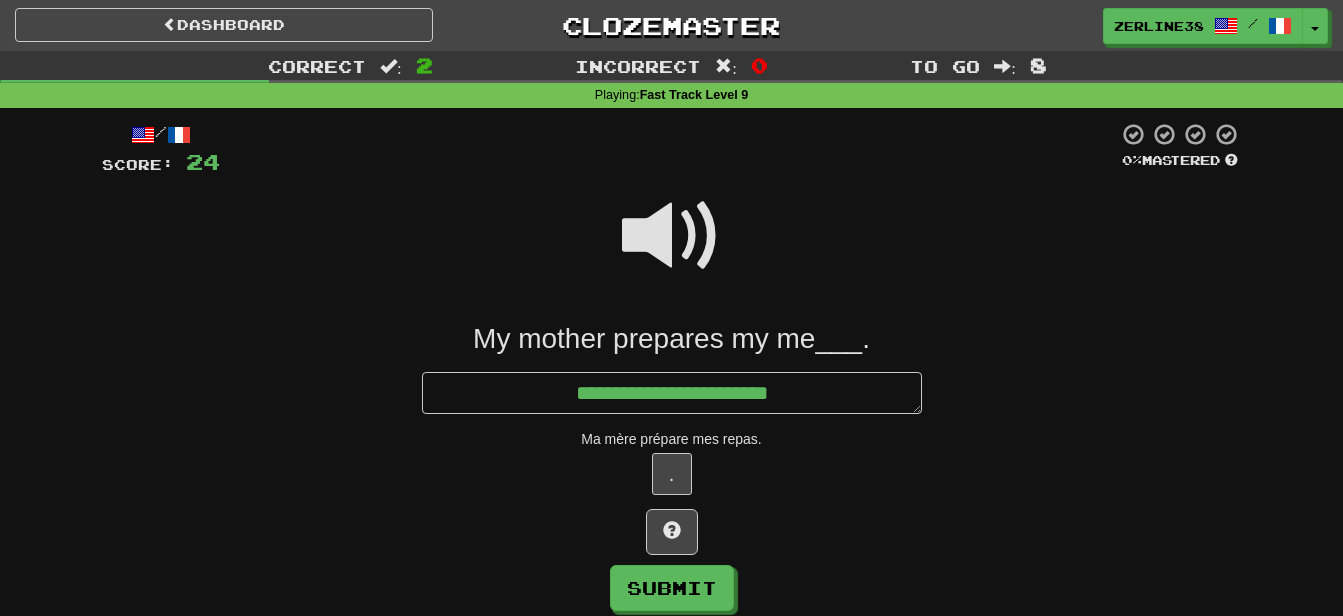 type on "*" 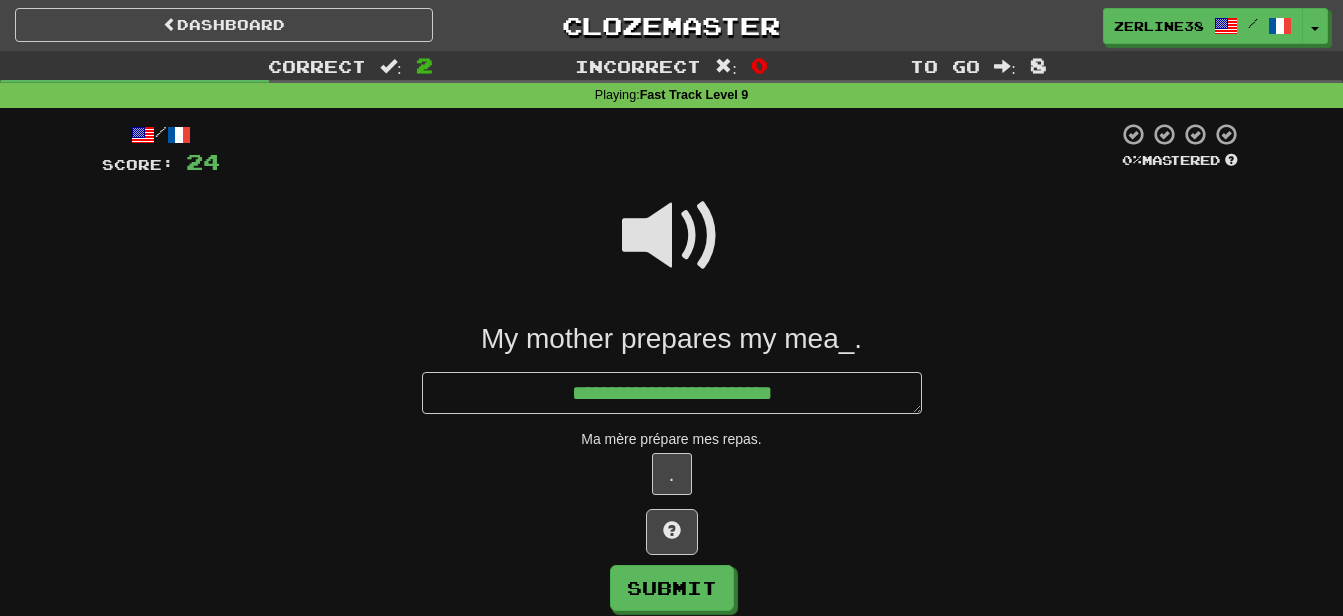 type on "*" 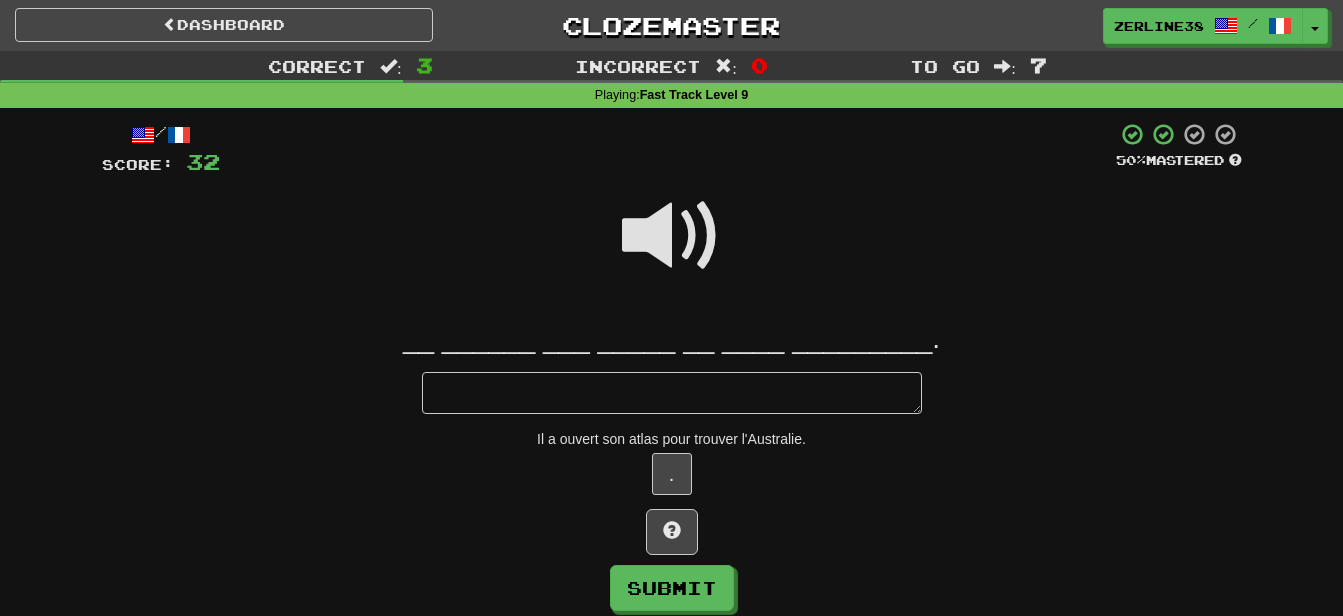 type on "*" 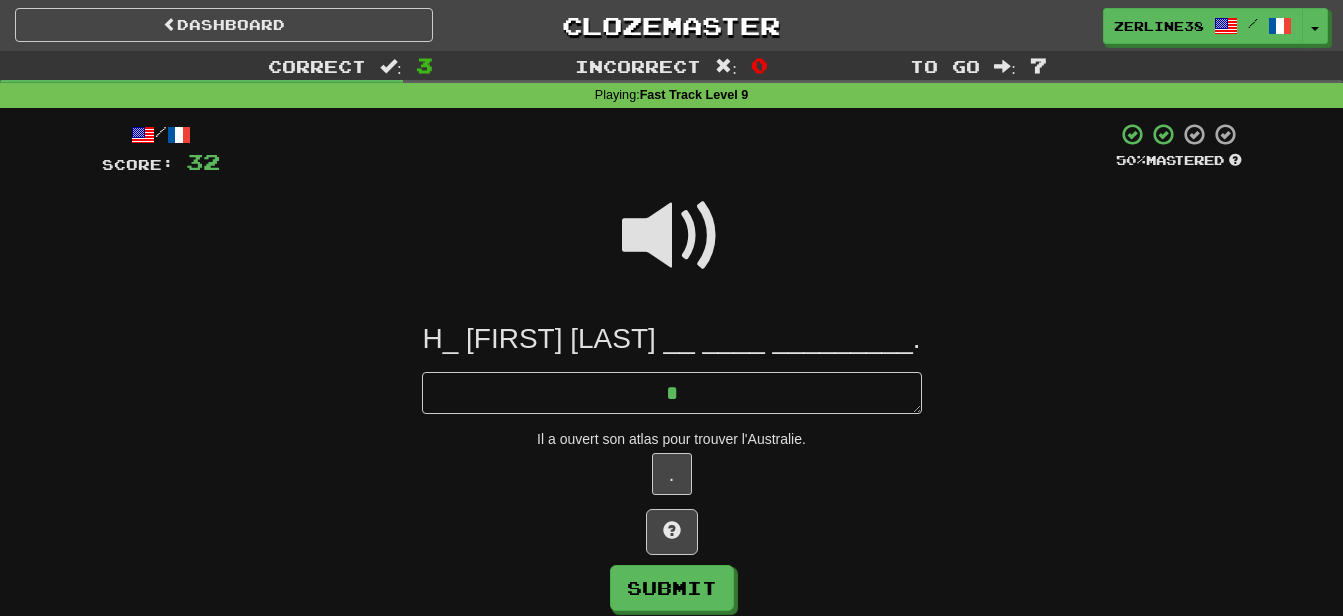 type on "*" 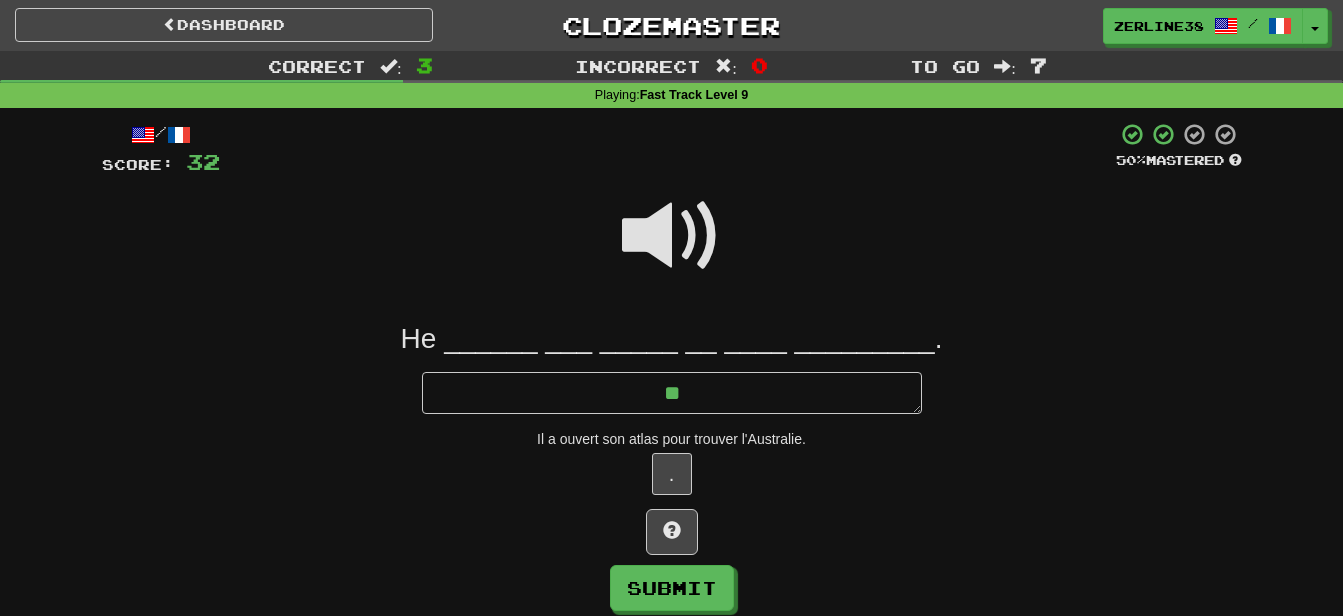 type on "*" 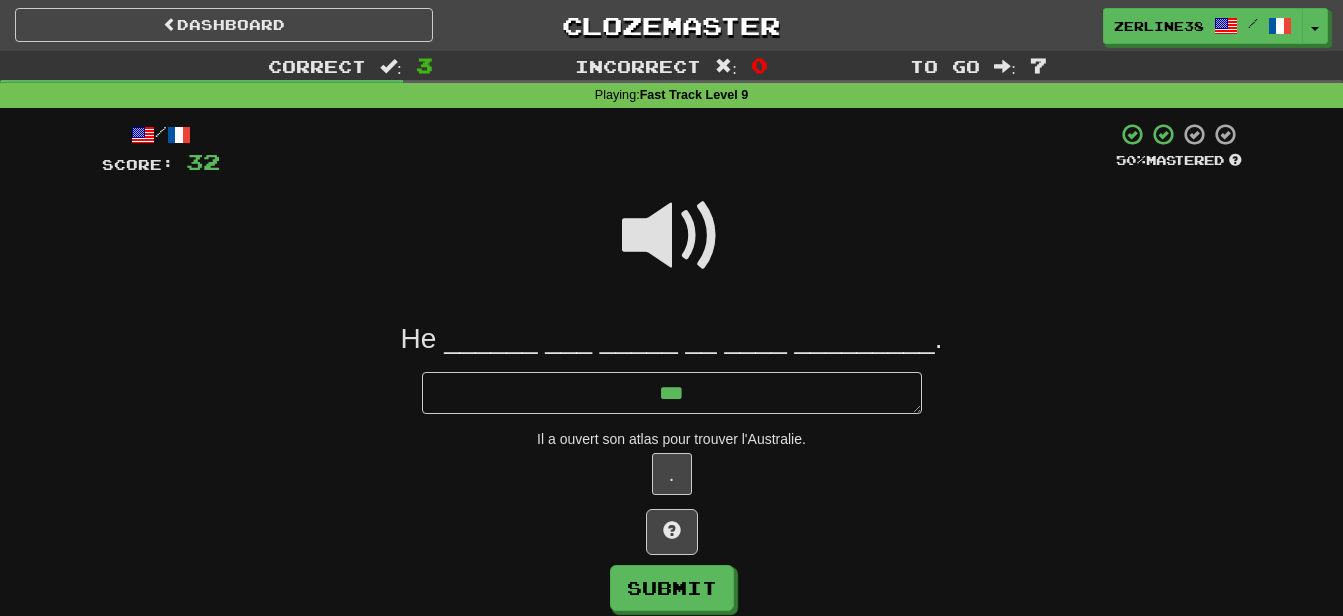 type on "*" 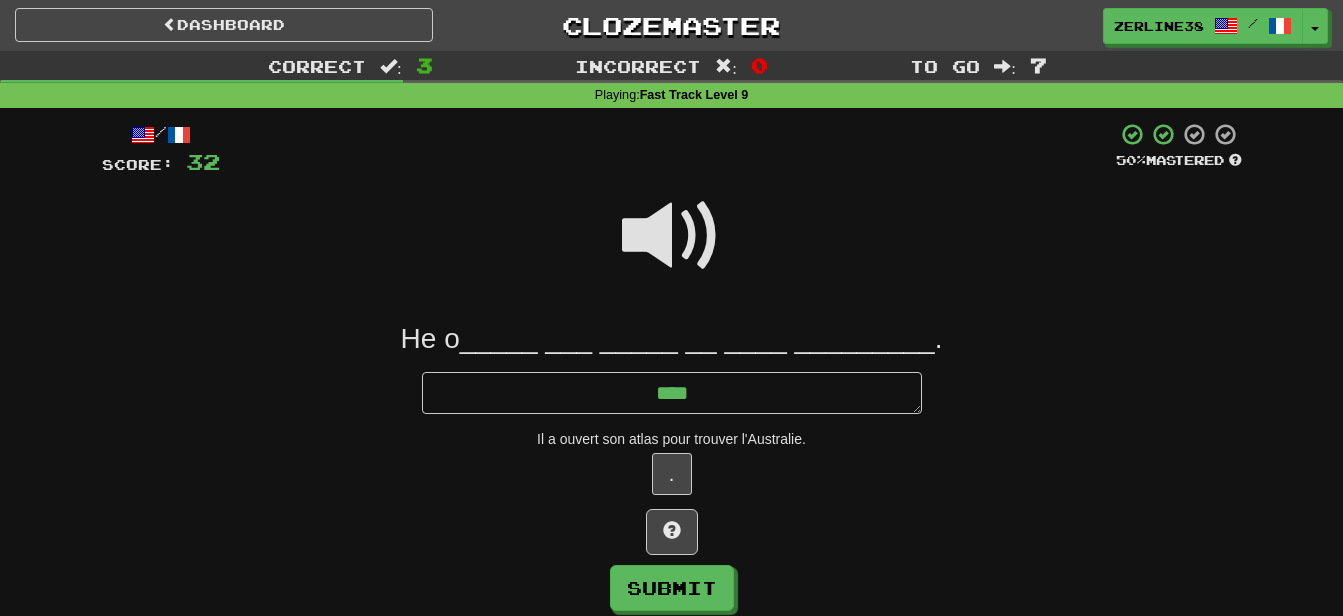 type on "*" 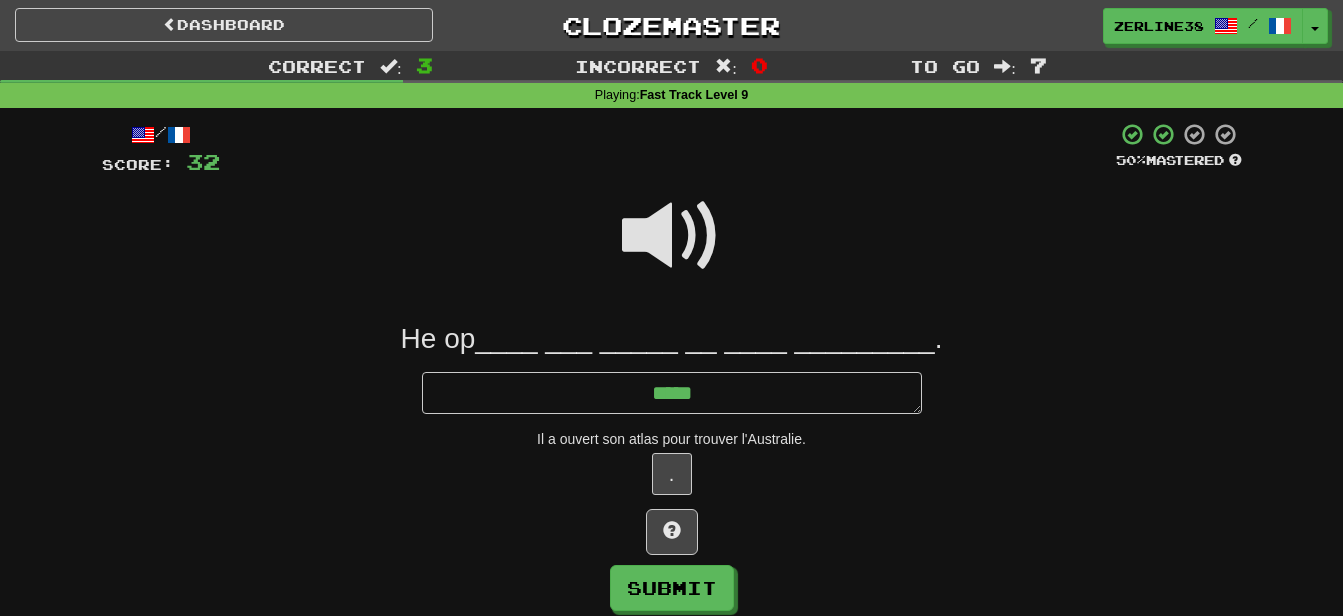 type on "*" 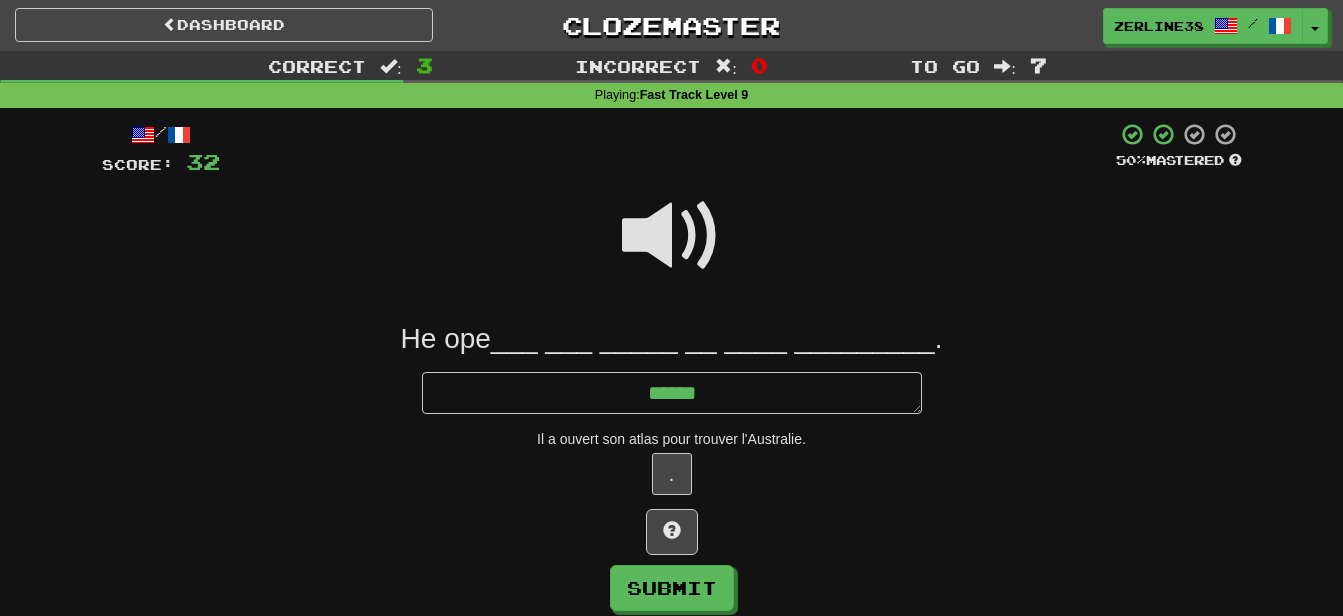 type 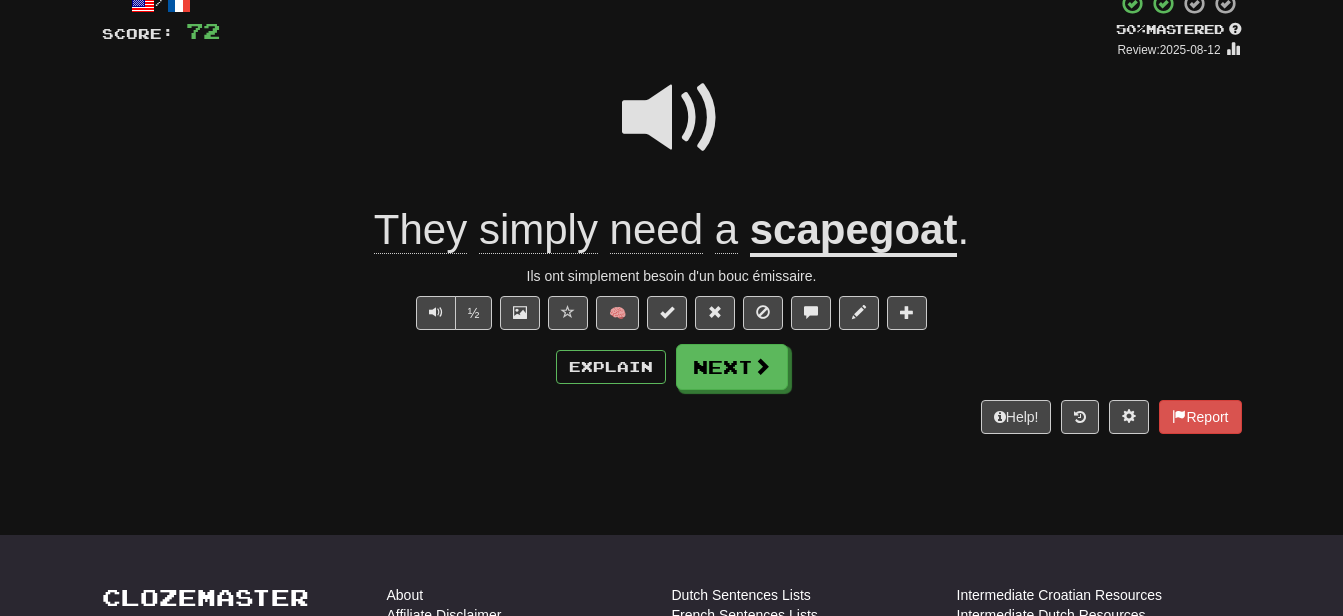 scroll, scrollTop: 0, scrollLeft: 0, axis: both 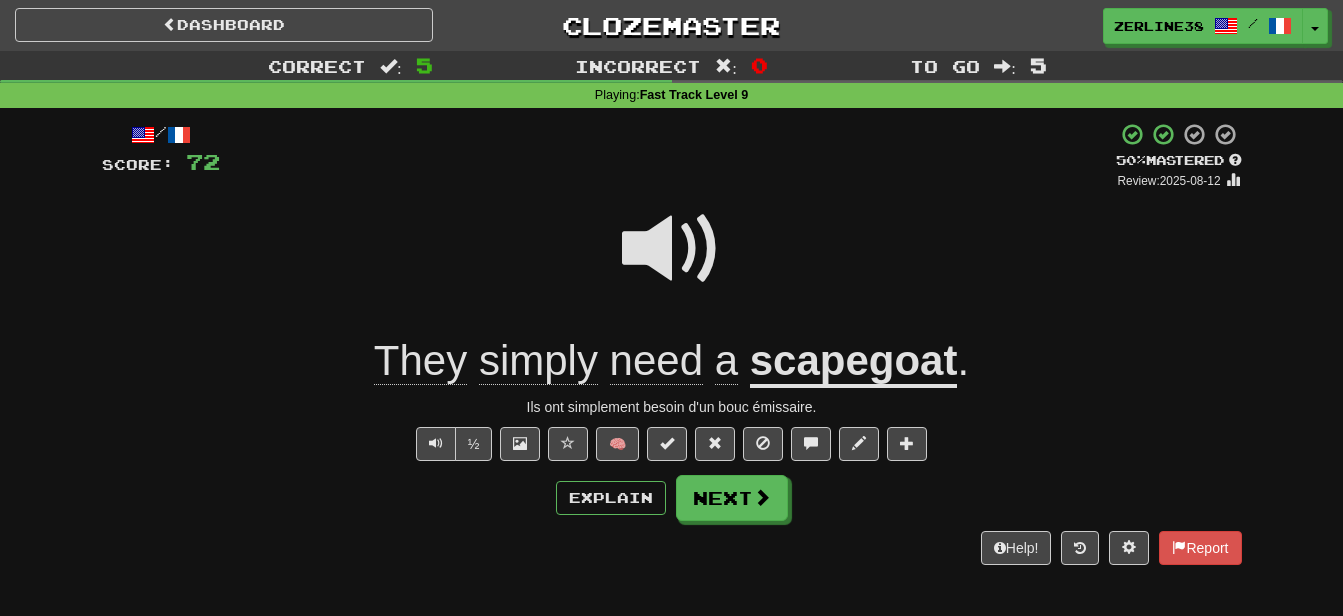 click at bounding box center (672, 249) 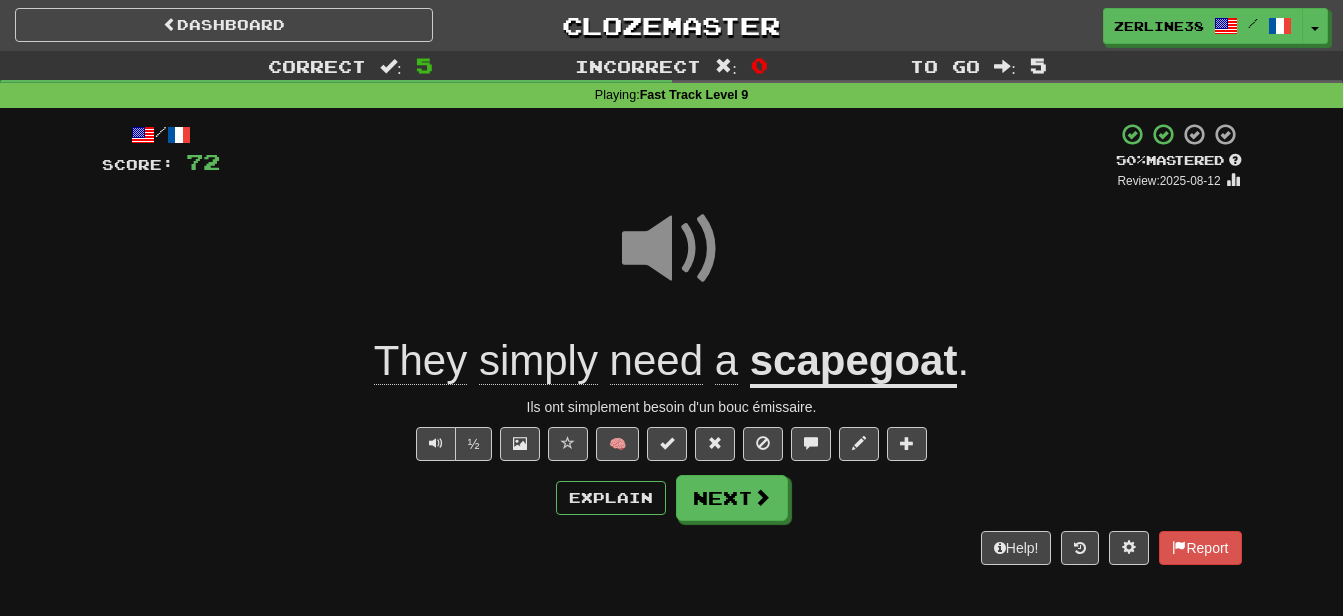 click at bounding box center [672, 249] 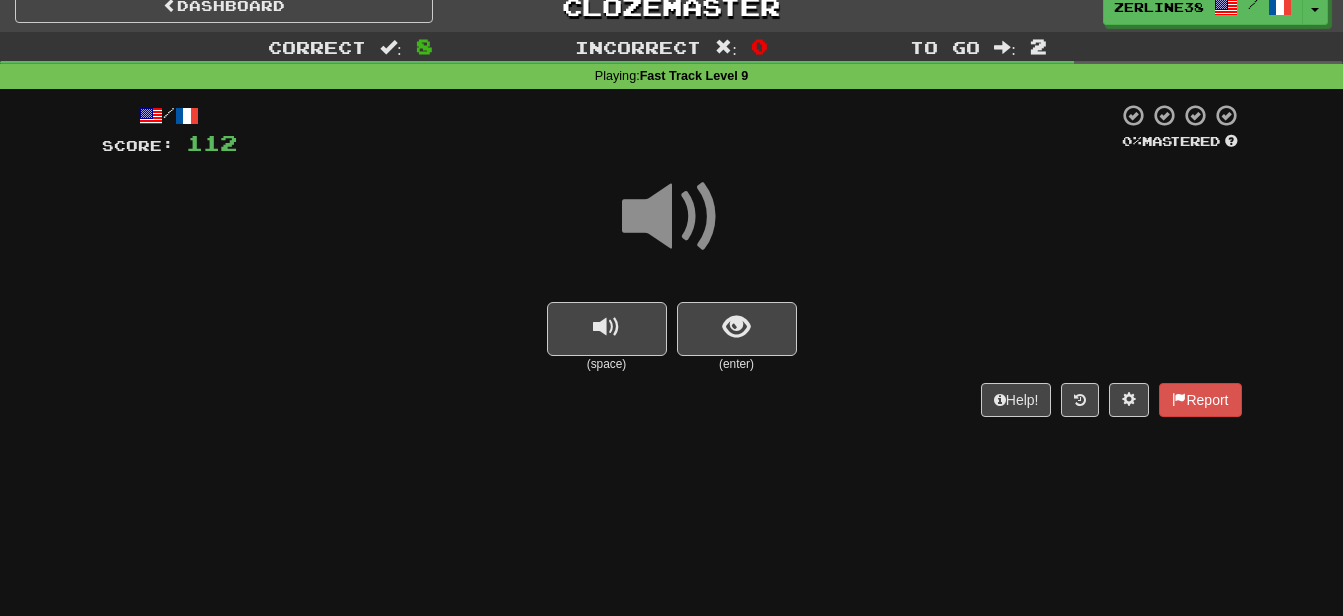 scroll, scrollTop: 0, scrollLeft: 0, axis: both 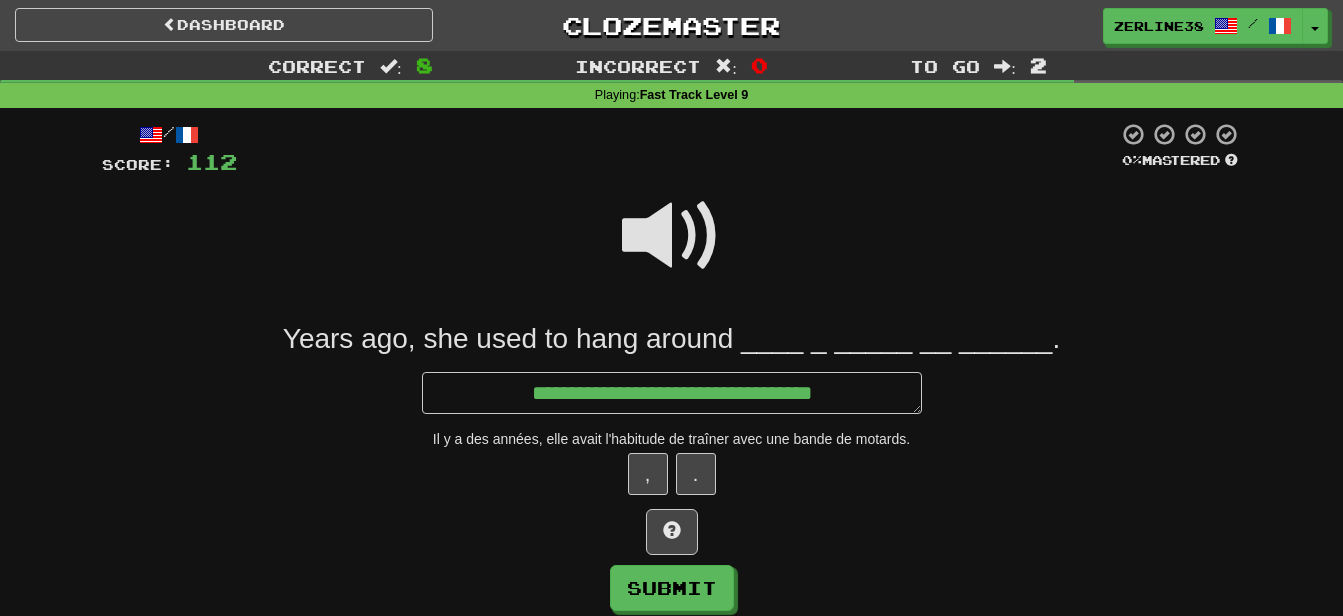 click at bounding box center [672, 236] 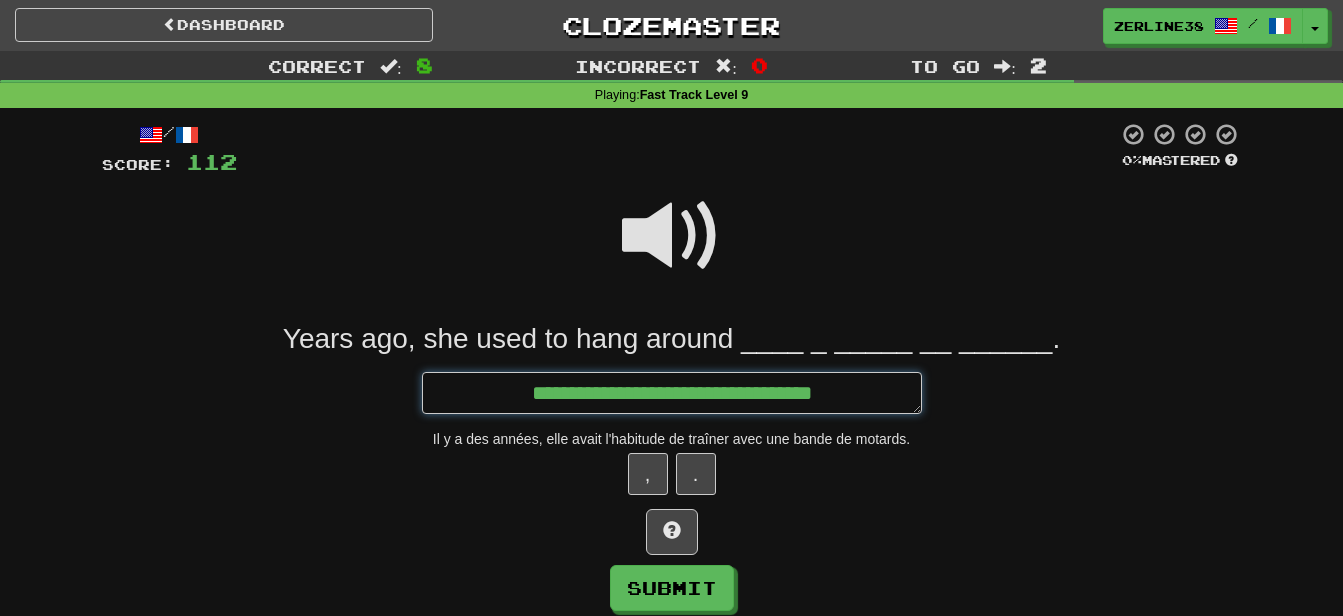 click on "**********" at bounding box center [672, 393] 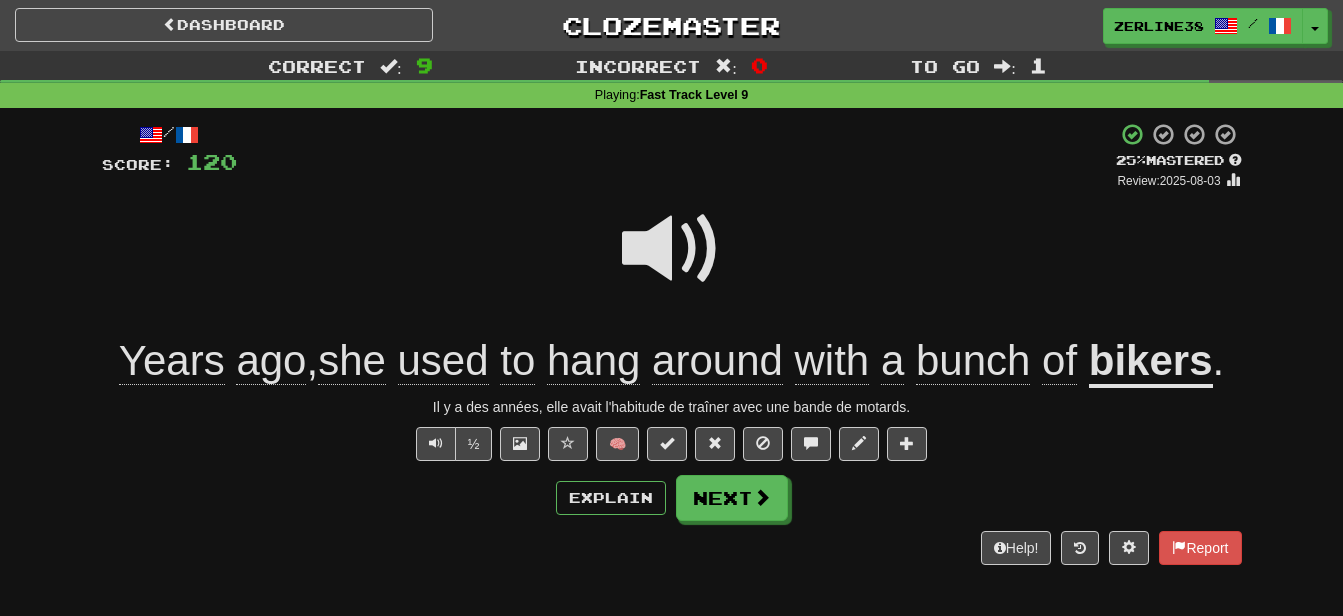 click on "bunch" 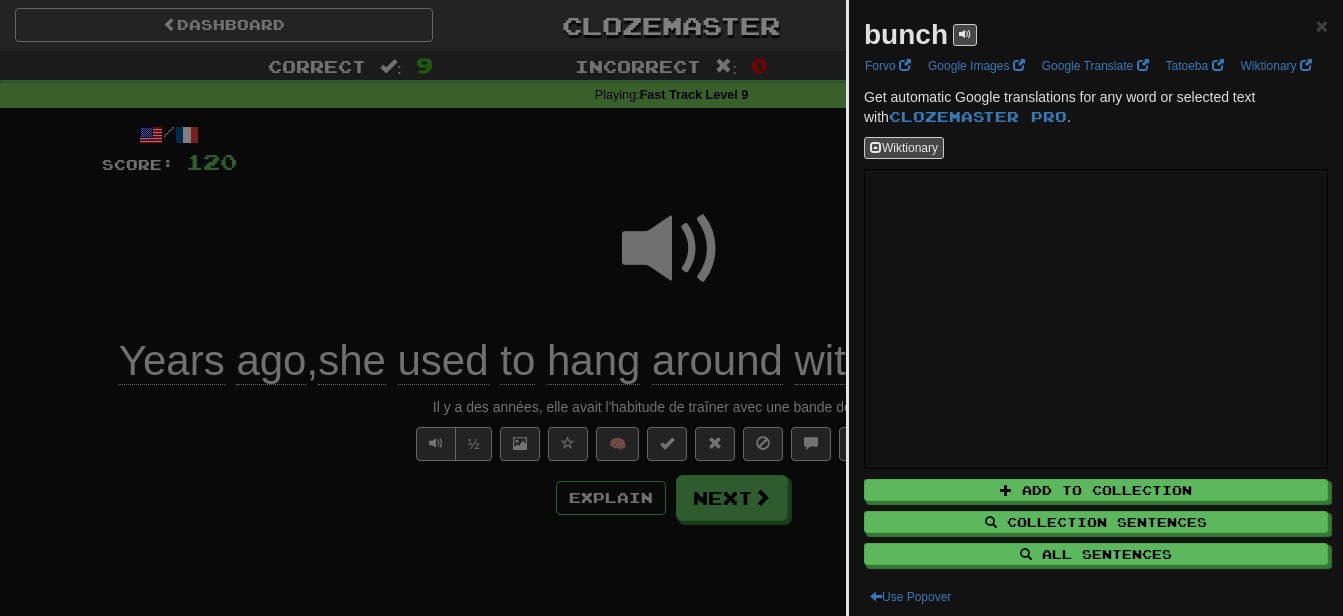 click at bounding box center [671, 308] 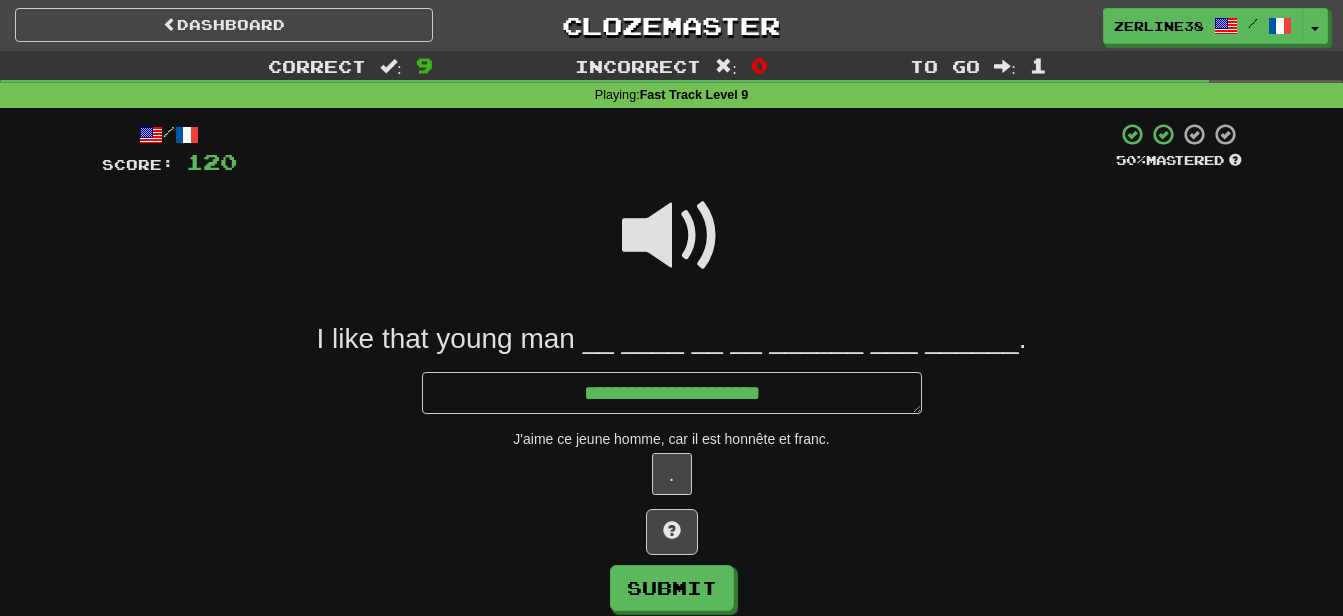 click at bounding box center [672, 236] 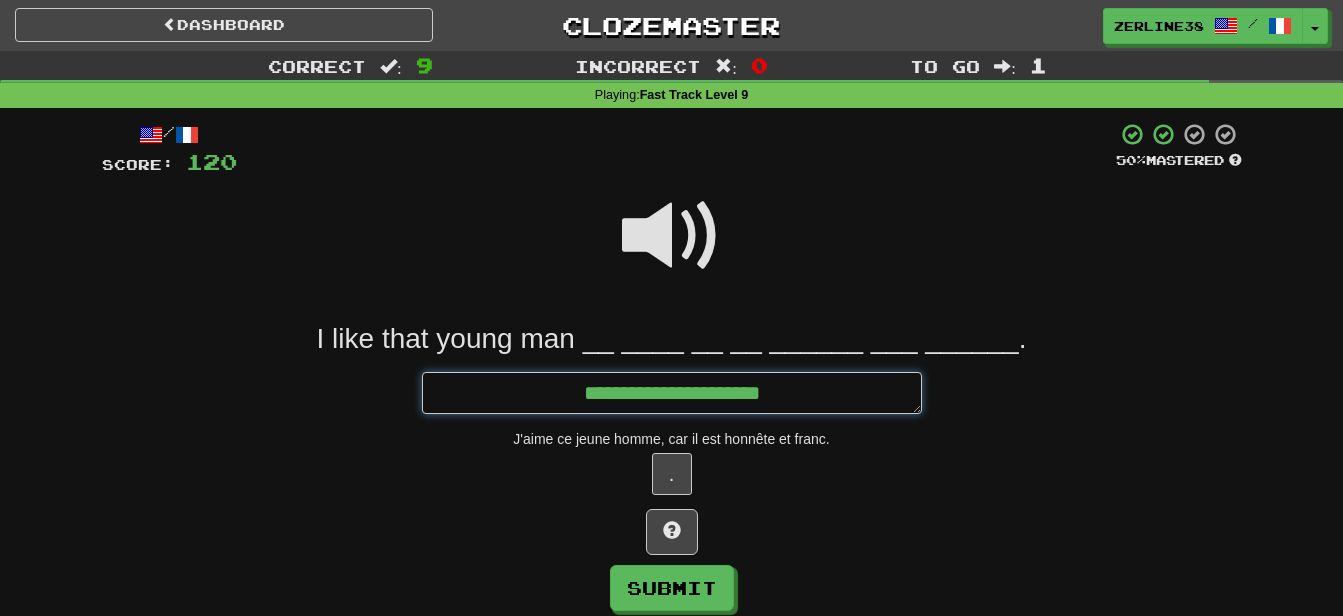click on "**********" at bounding box center [672, 393] 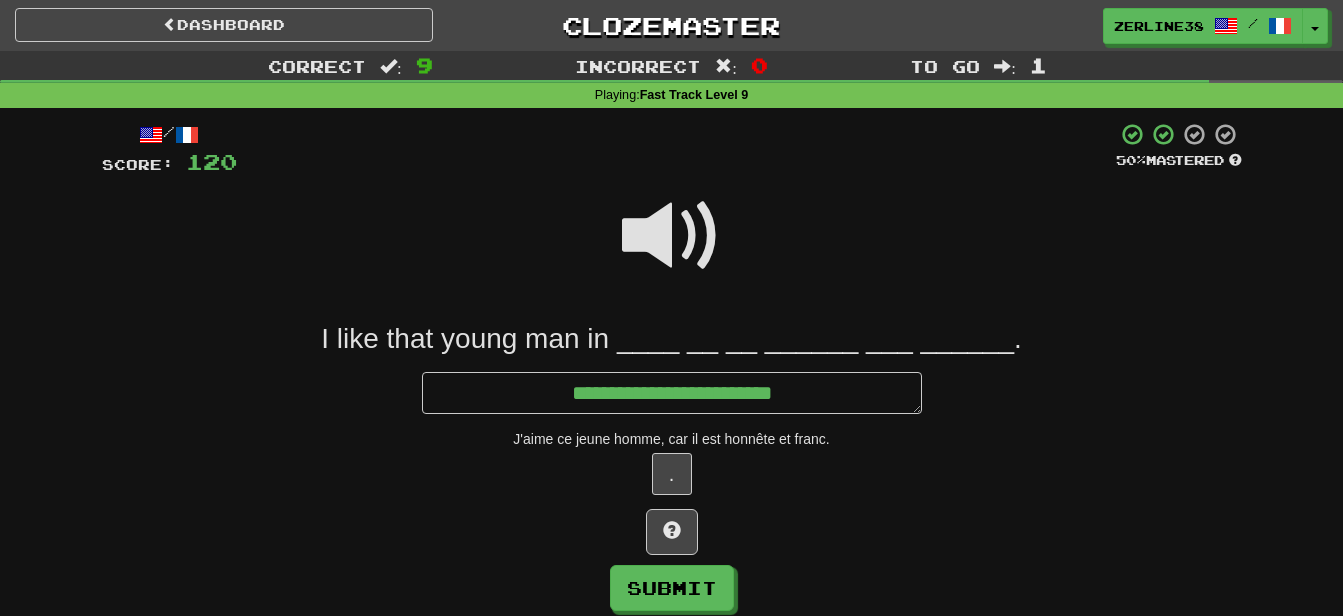 click at bounding box center [672, 236] 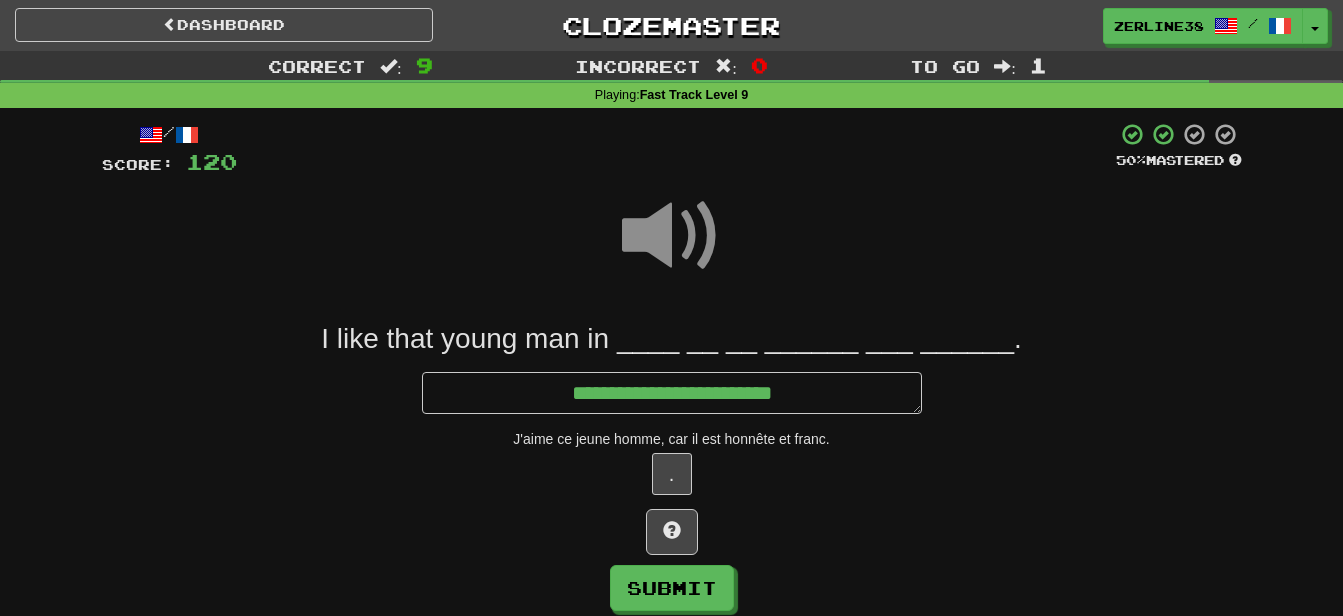 click at bounding box center (672, 236) 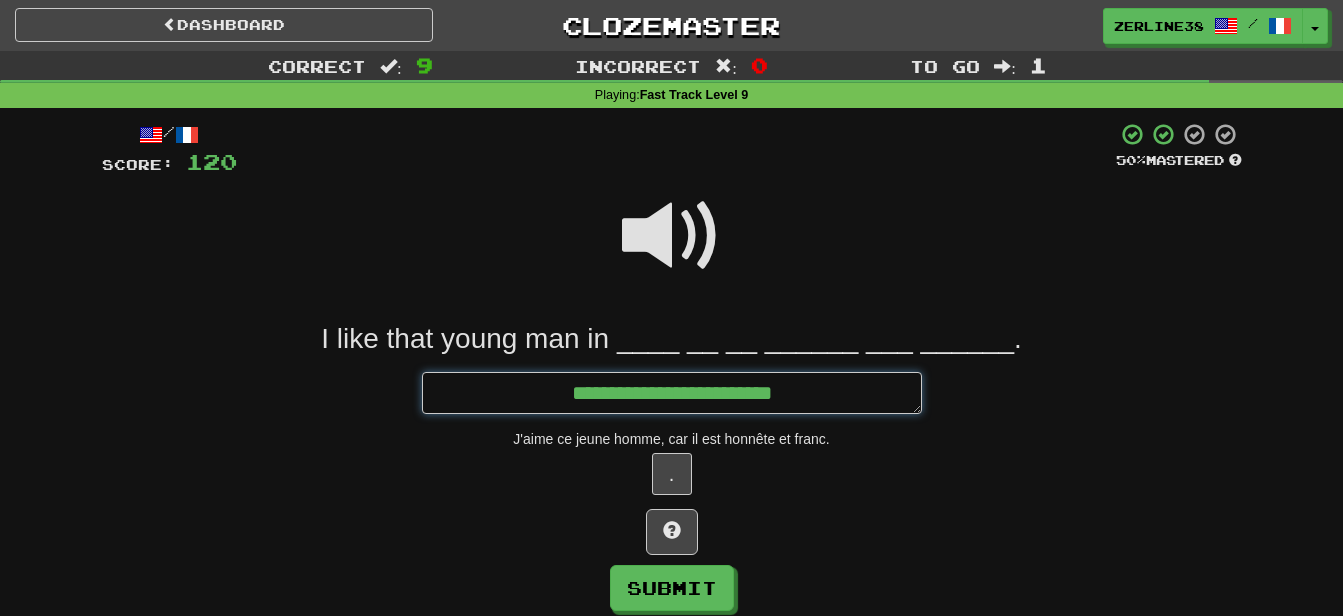 click on "**********" at bounding box center [672, 393] 